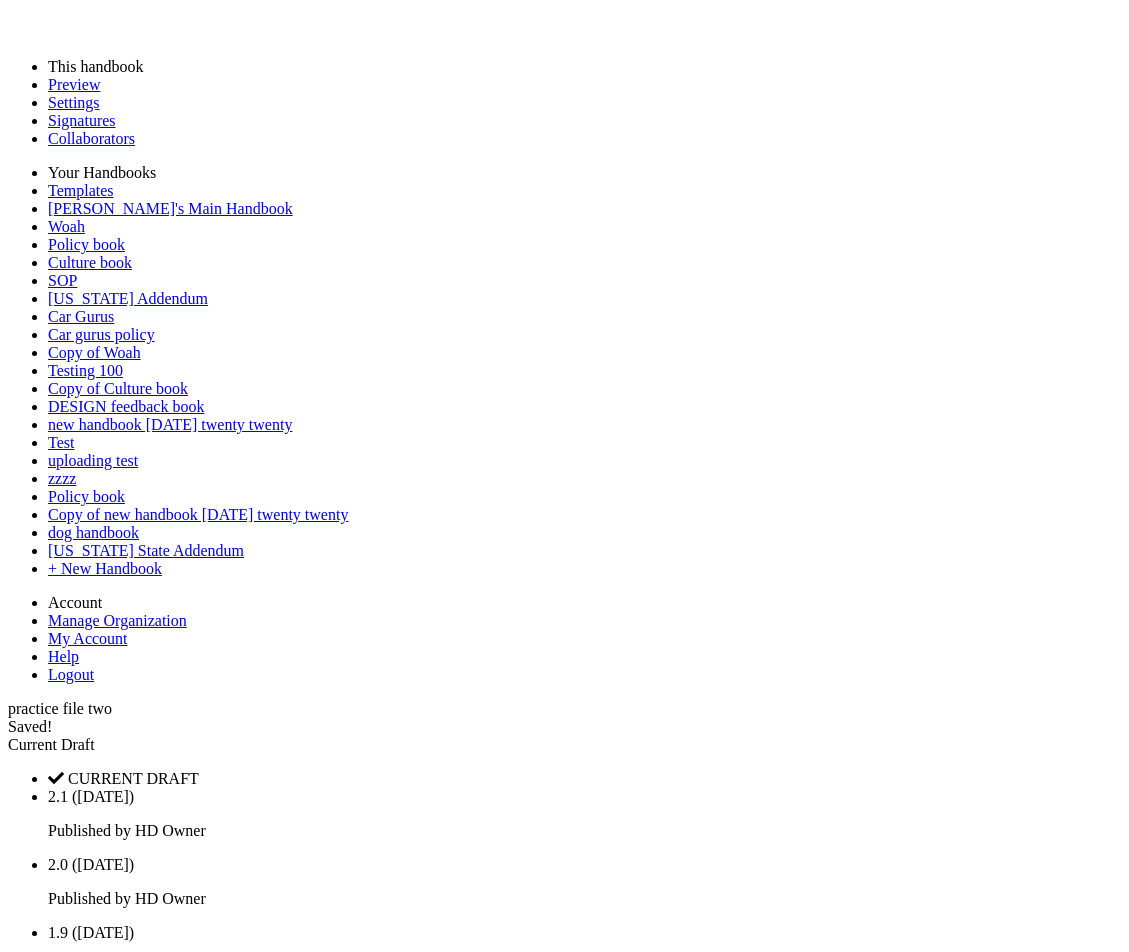 scroll, scrollTop: 0, scrollLeft: 0, axis: both 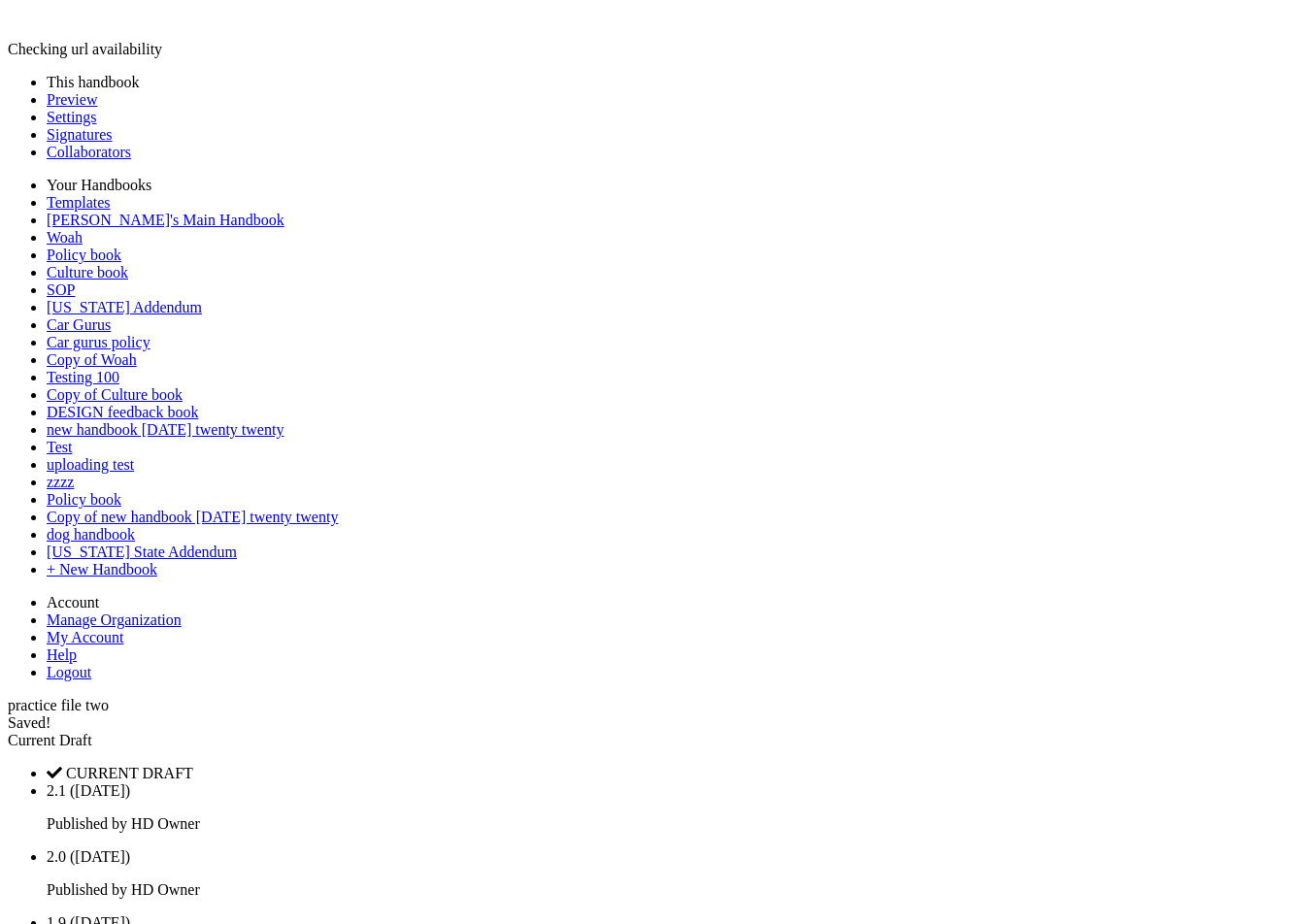 click on "Current Draft" at bounding box center (652, 741) 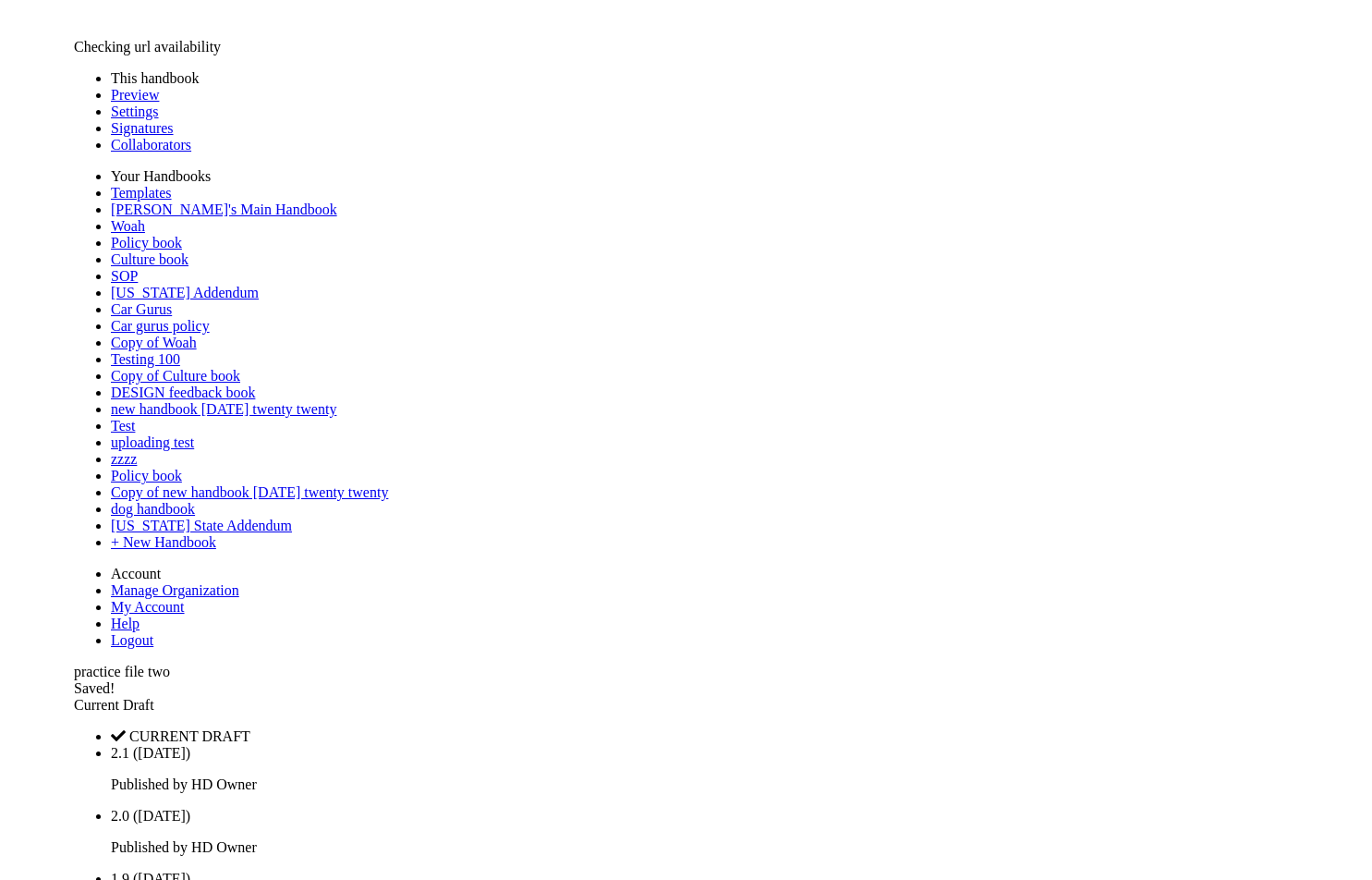 scroll, scrollTop: 0, scrollLeft: 0, axis: both 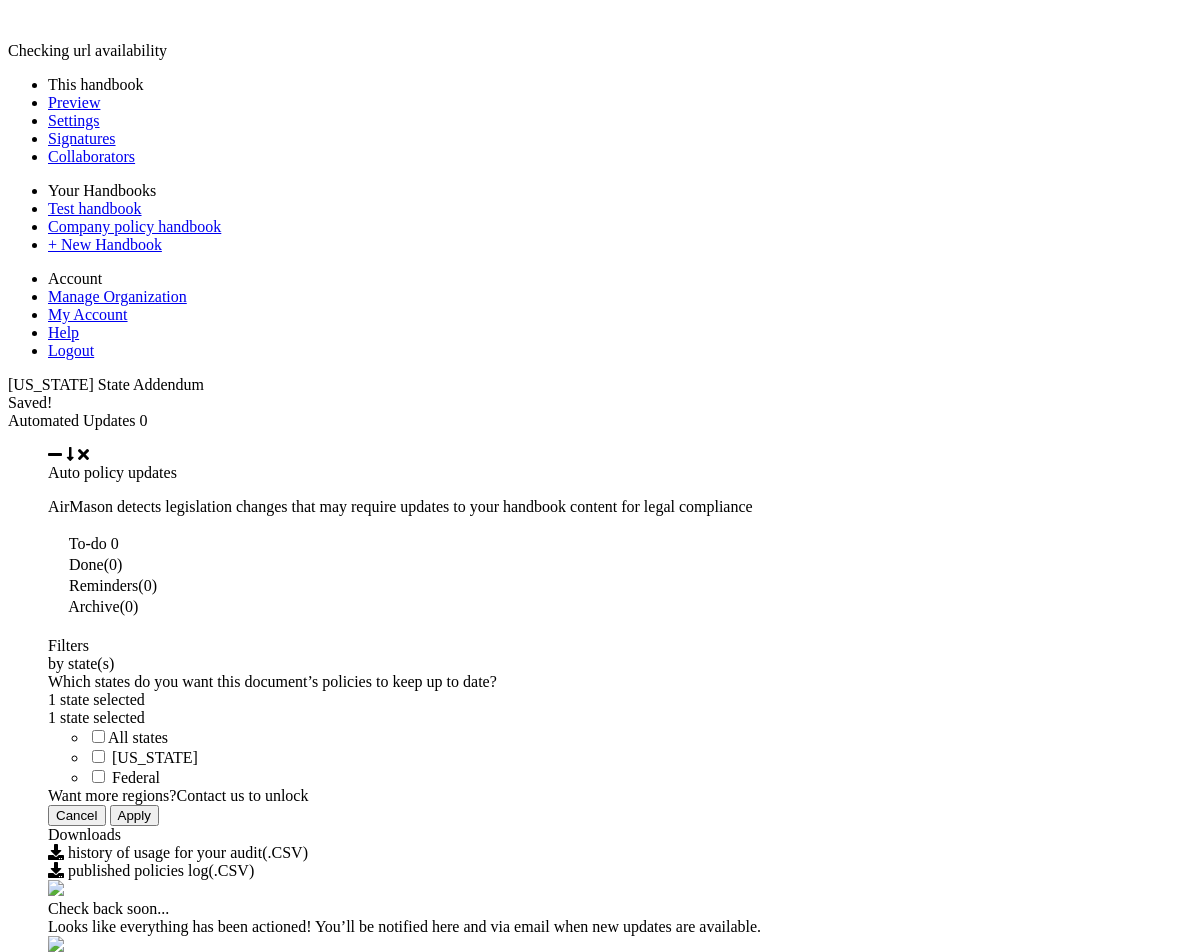click on "Current Draft" at bounding box center [596, 1893] 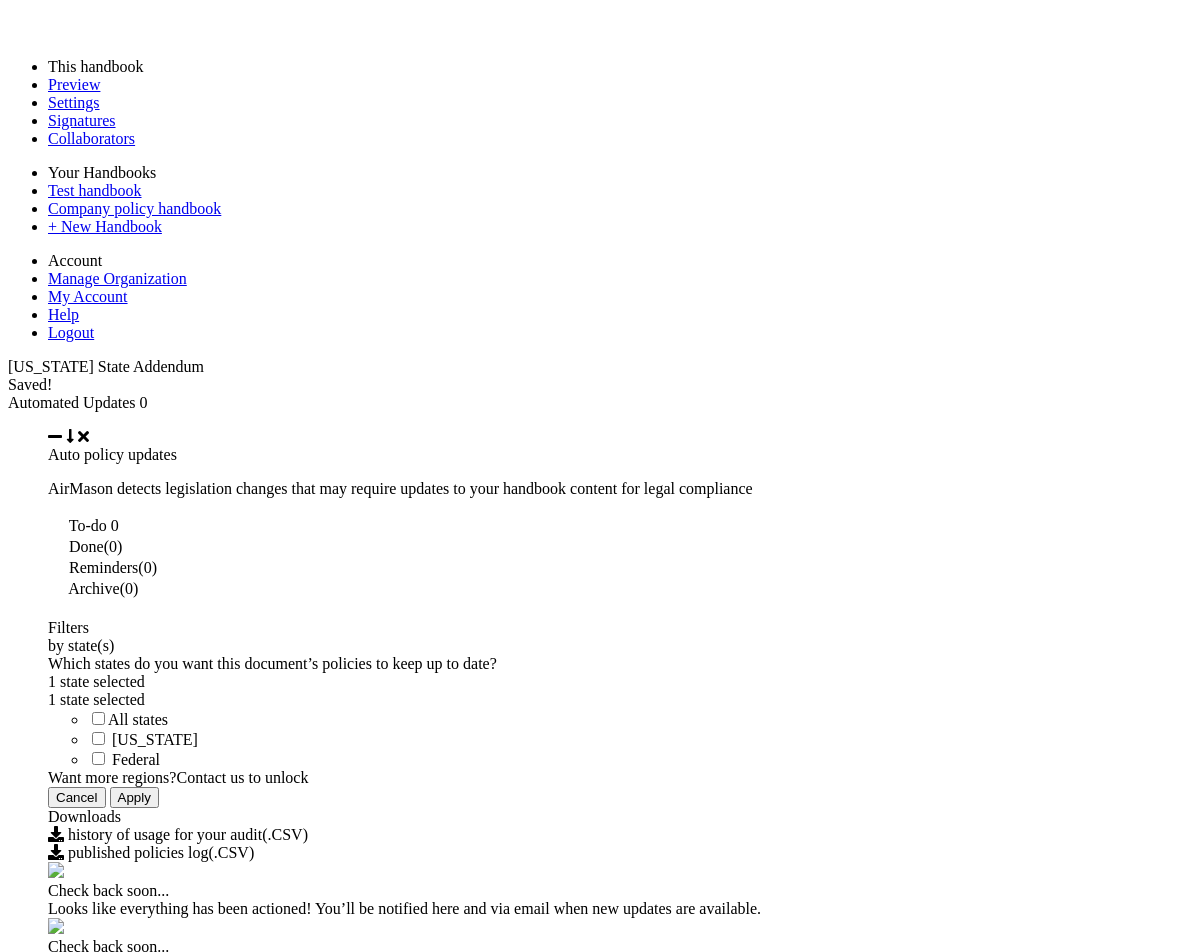 scroll, scrollTop: 0, scrollLeft: 0, axis: both 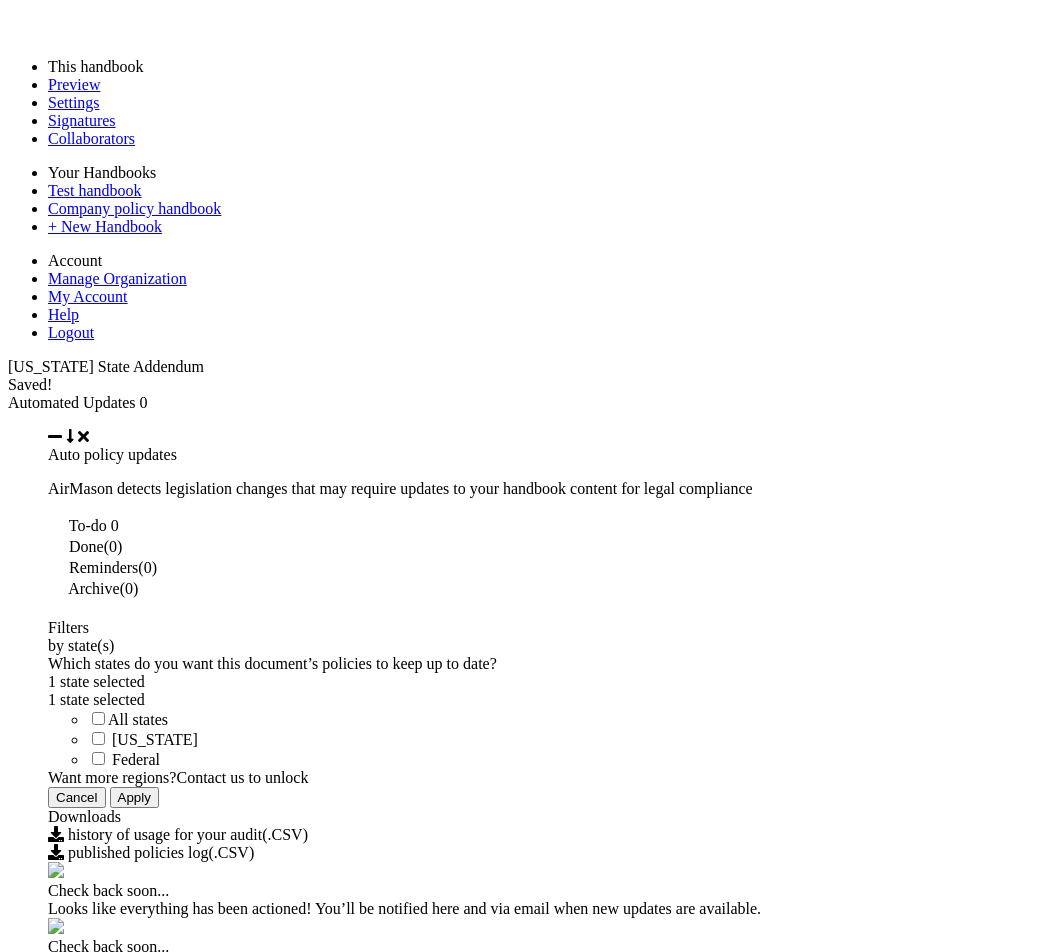click on "Confirm & Publish" at bounding box center (69, 7246) 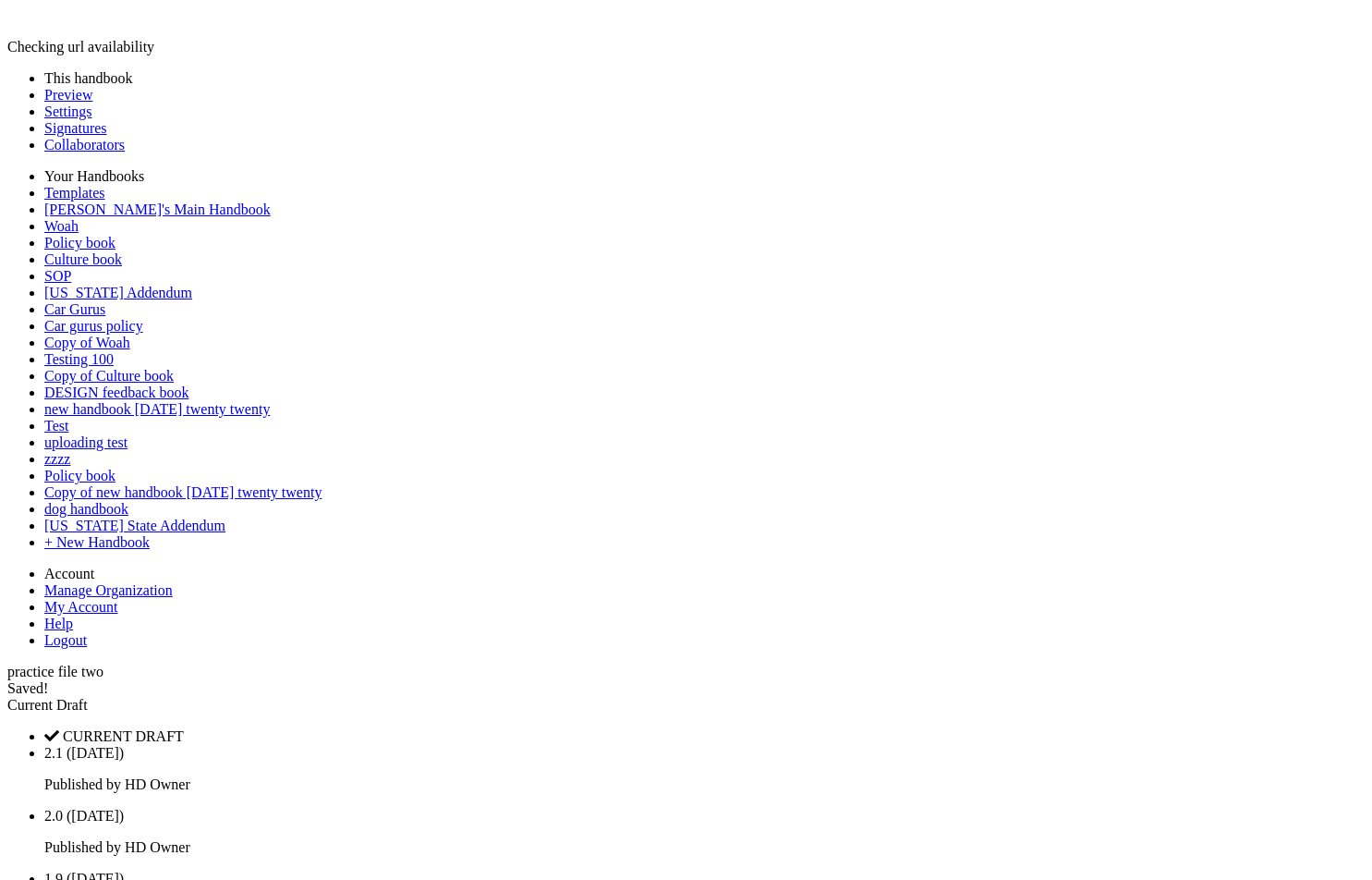 scroll, scrollTop: 0, scrollLeft: 0, axis: both 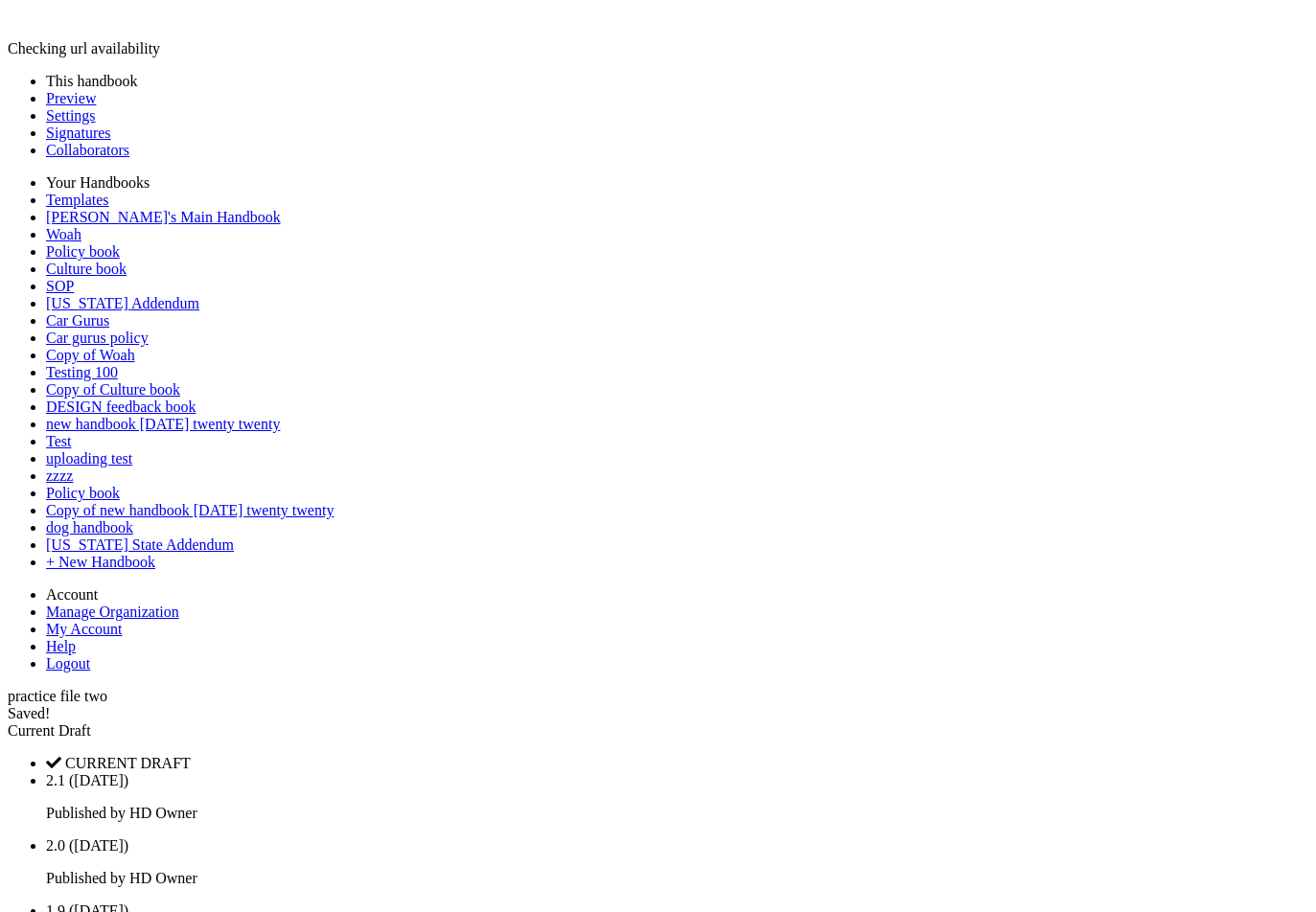 click on "Current Draft" at bounding box center [49, 730] 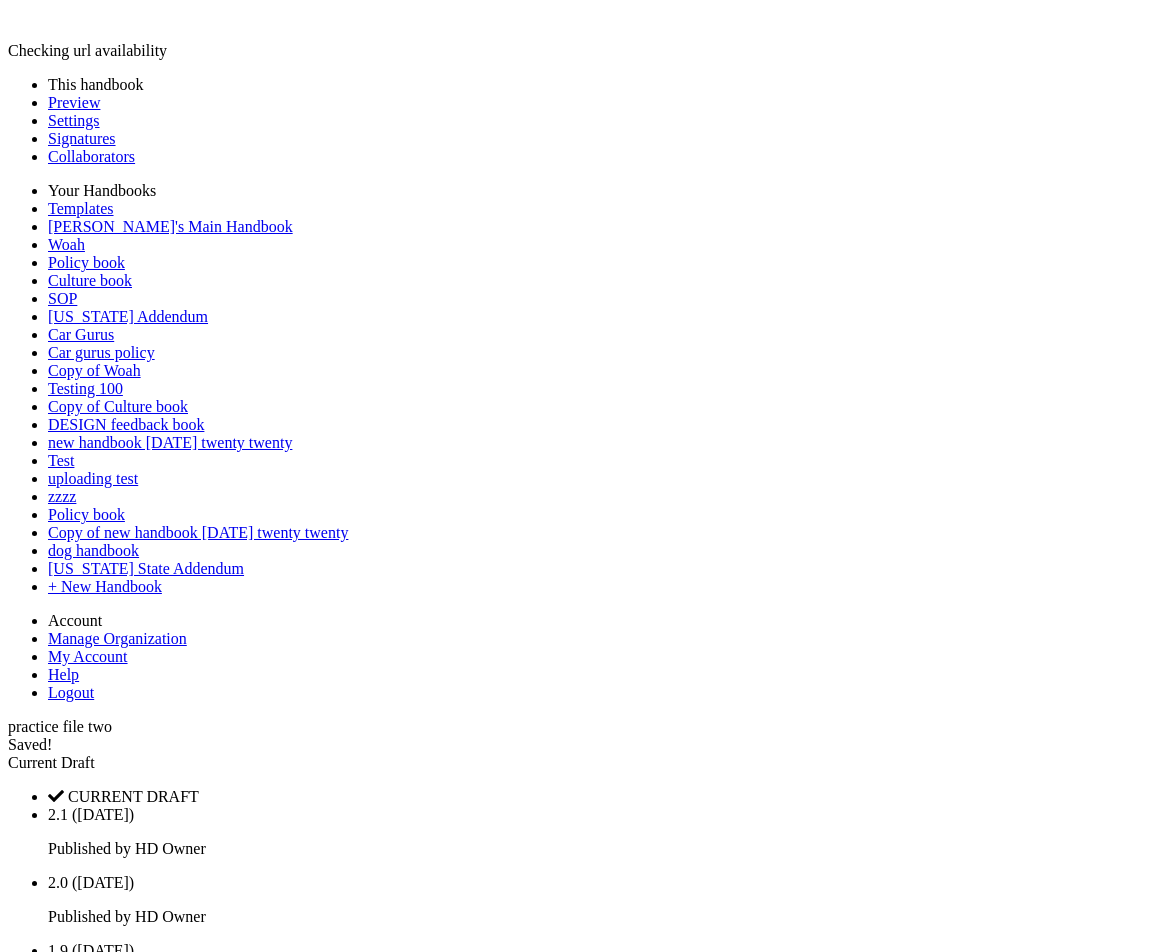 click on "Publish" at bounding box center [32, 1630] 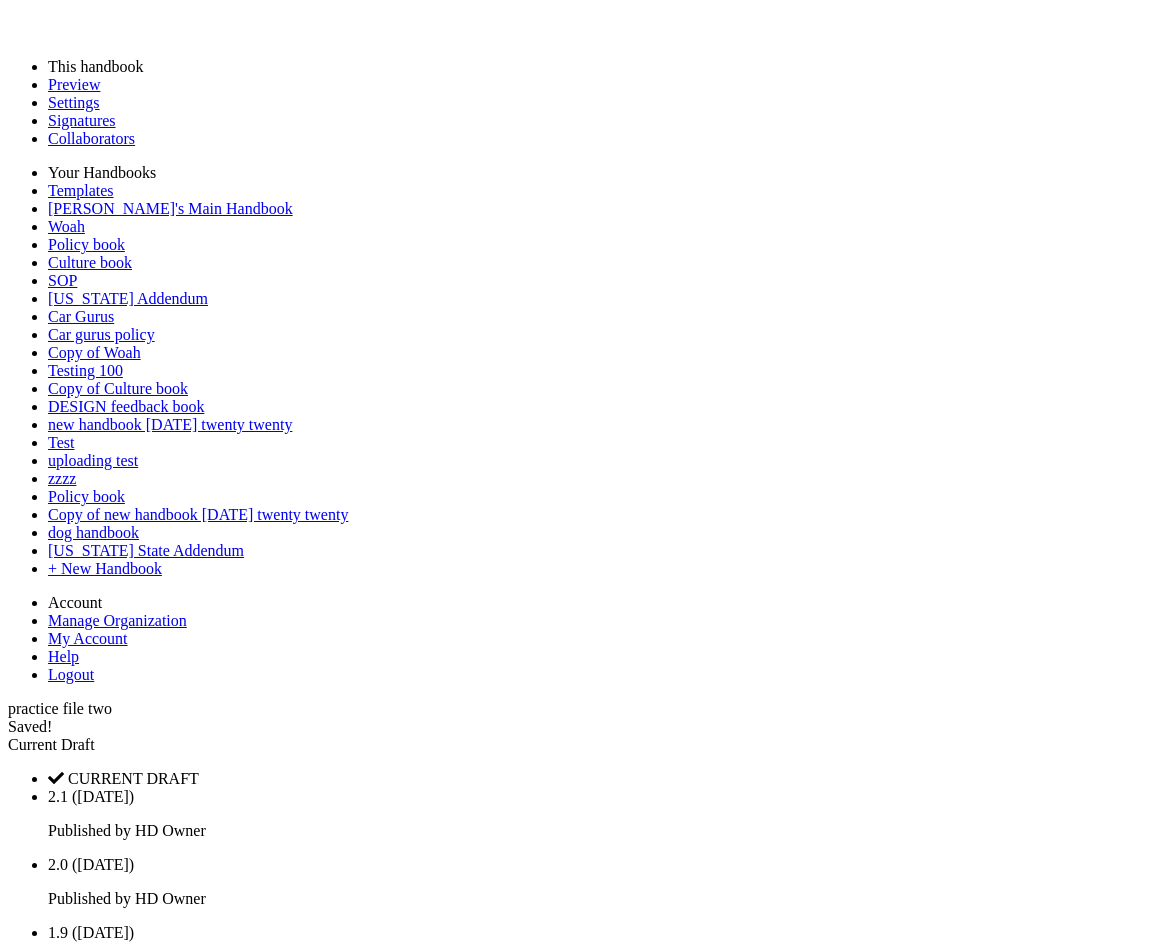 scroll, scrollTop: 0, scrollLeft: 0, axis: both 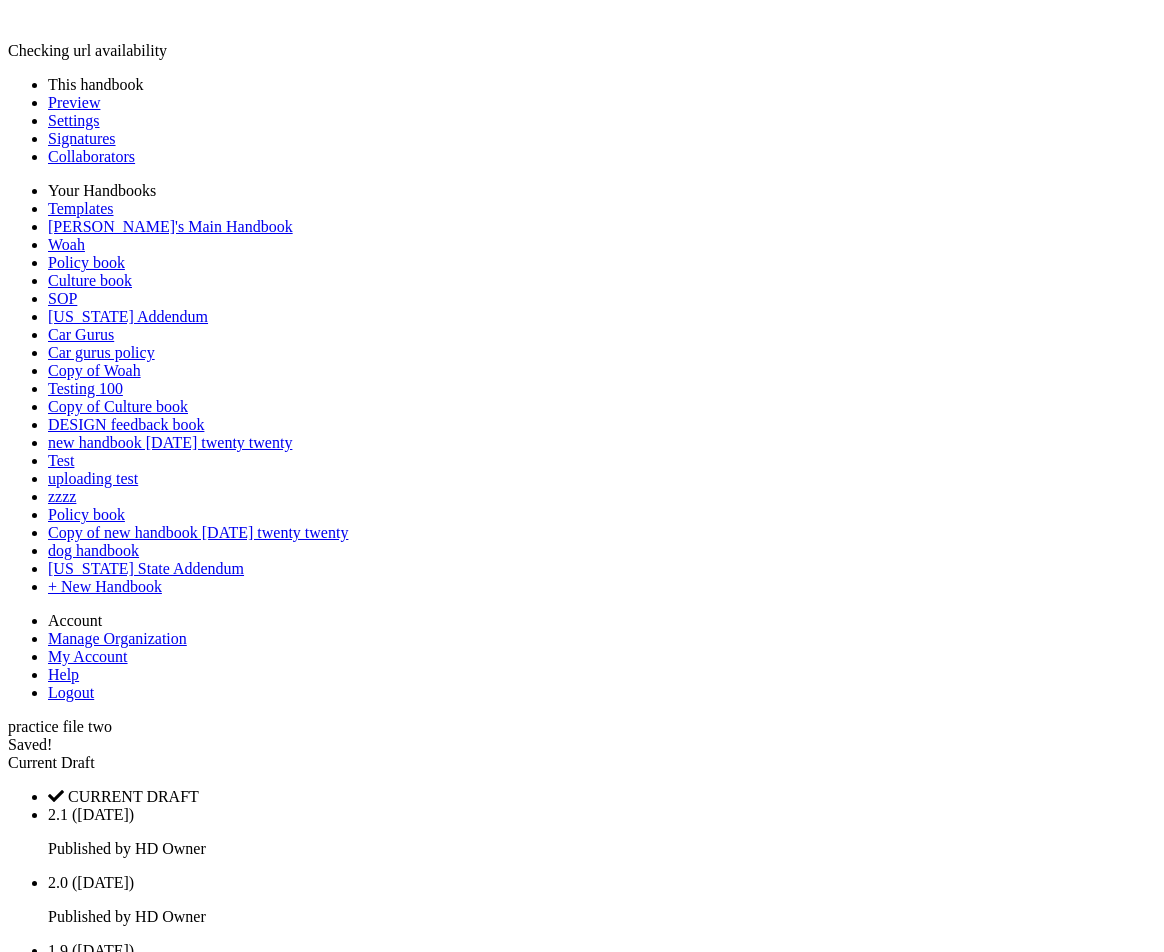 click on "Publish" at bounding box center [32, 1630] 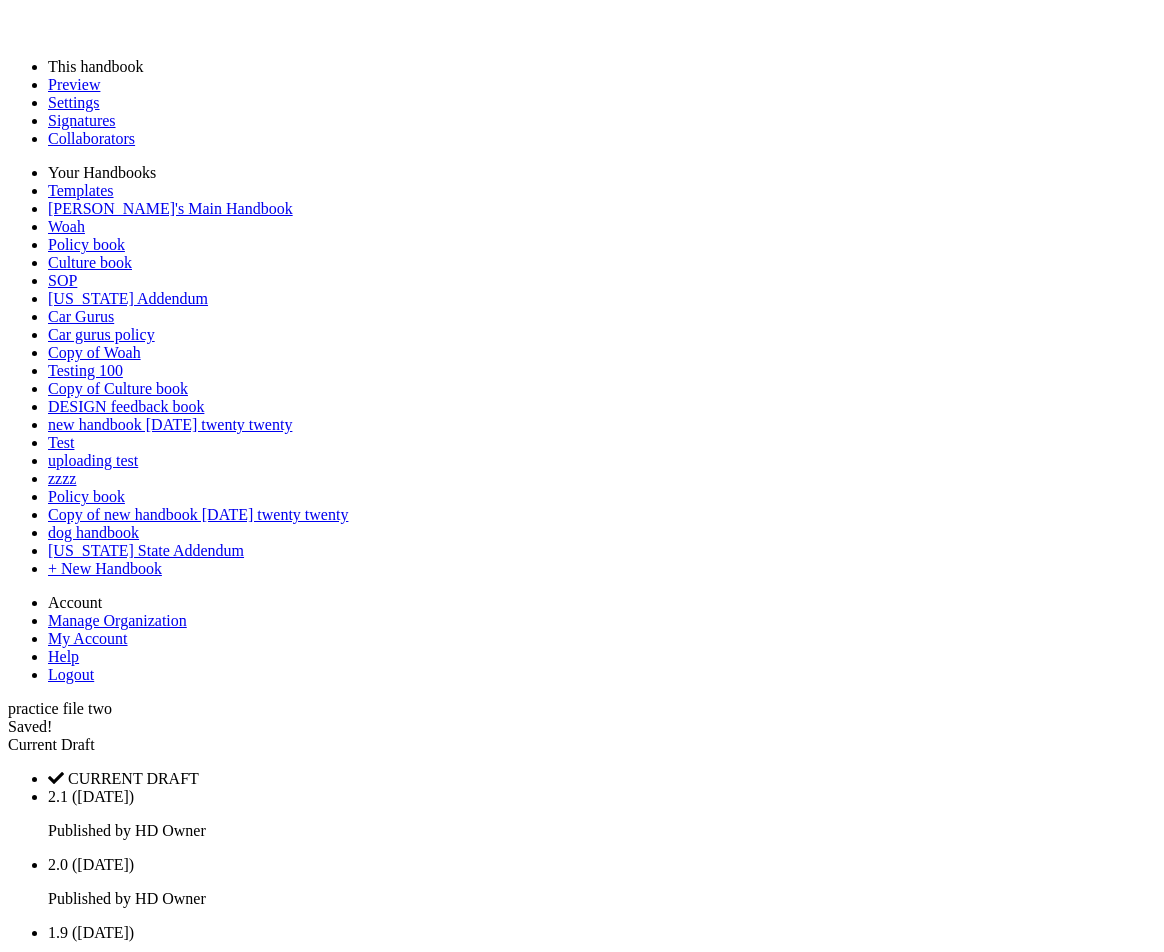scroll, scrollTop: 0, scrollLeft: 0, axis: both 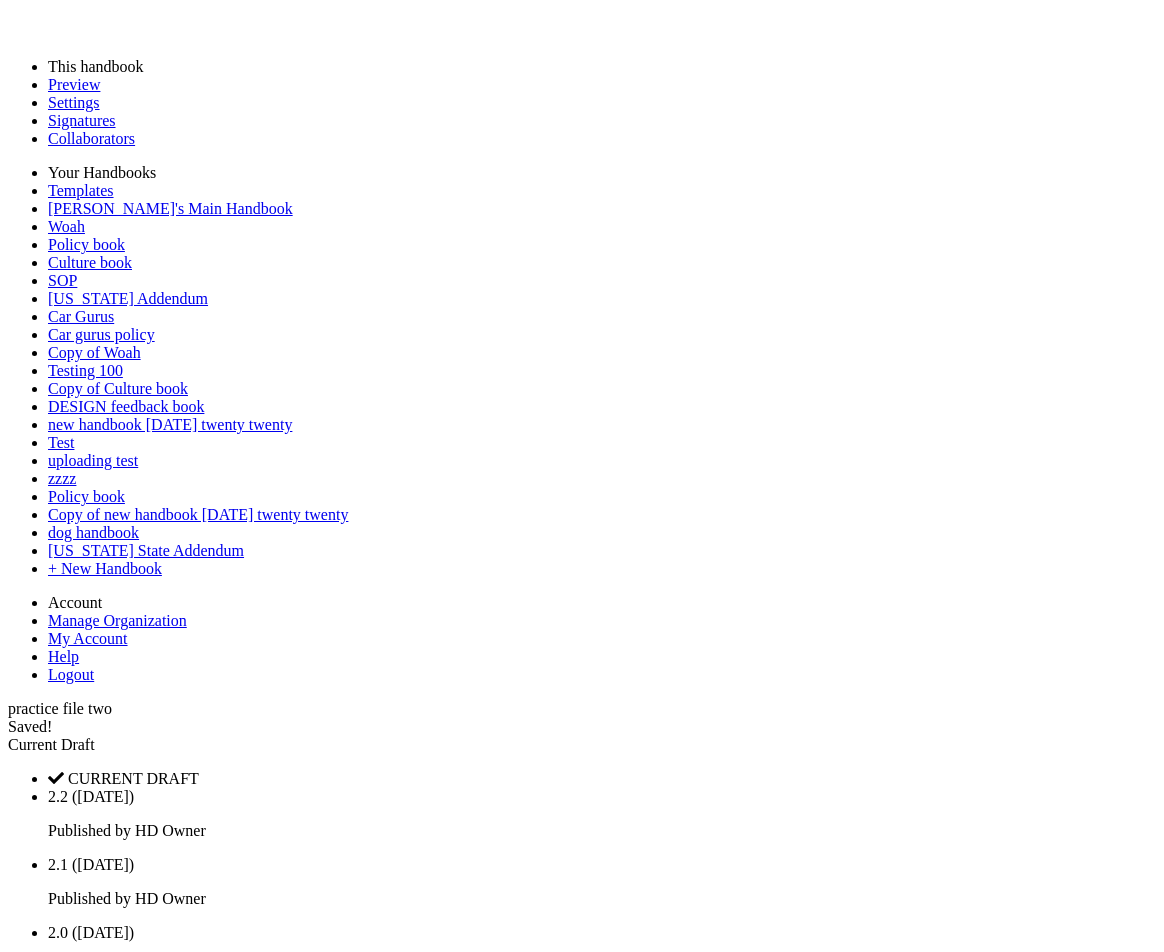 click at bounding box center [582, 177976] 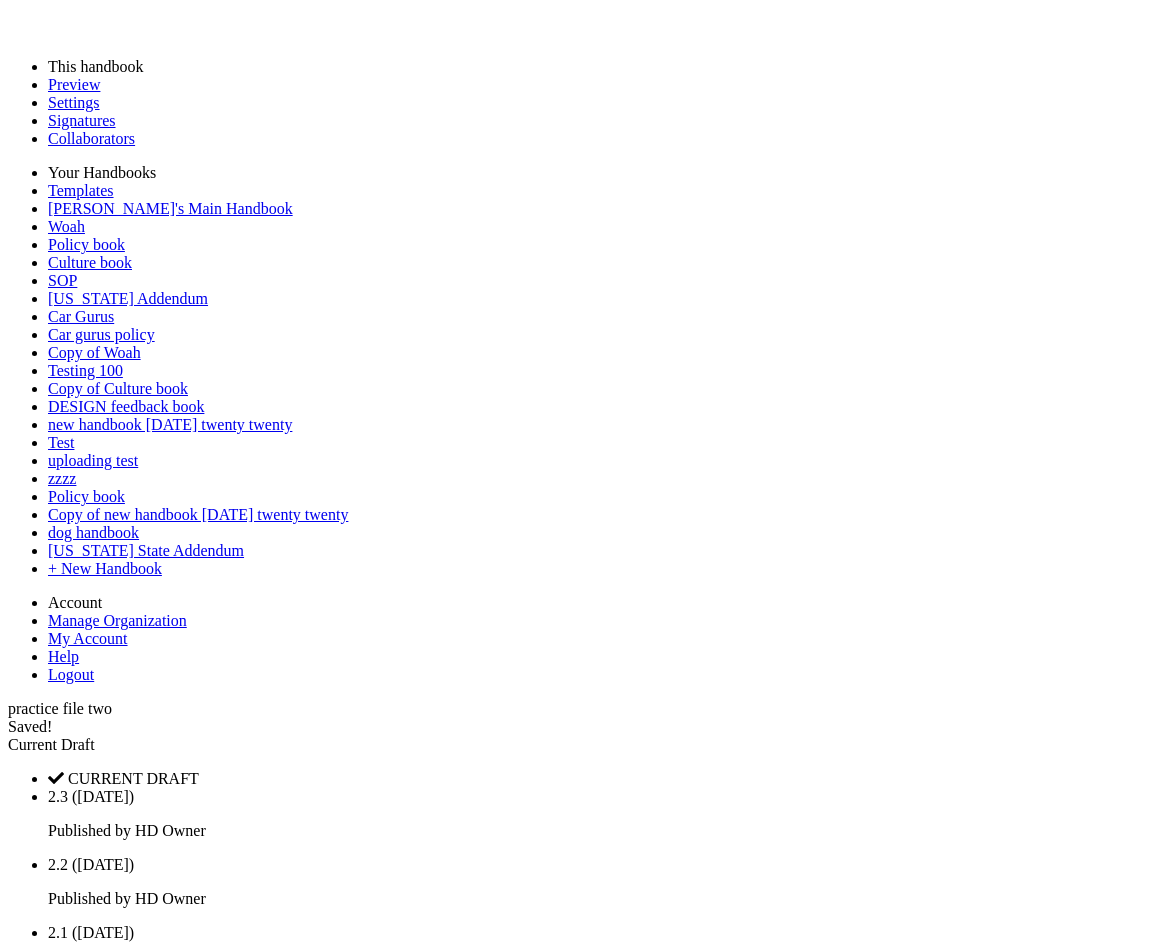 click at bounding box center [582, 178044] 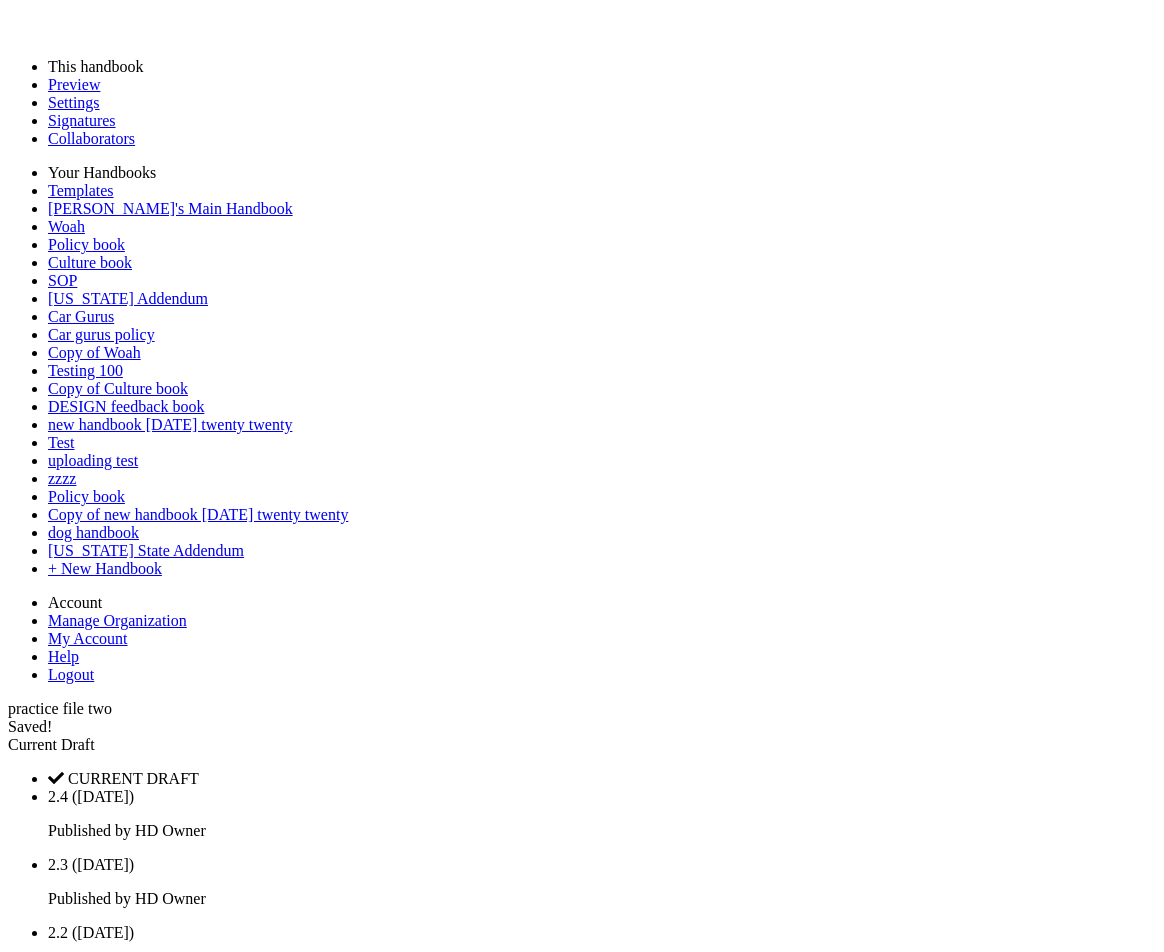 click at bounding box center [582, 178112] 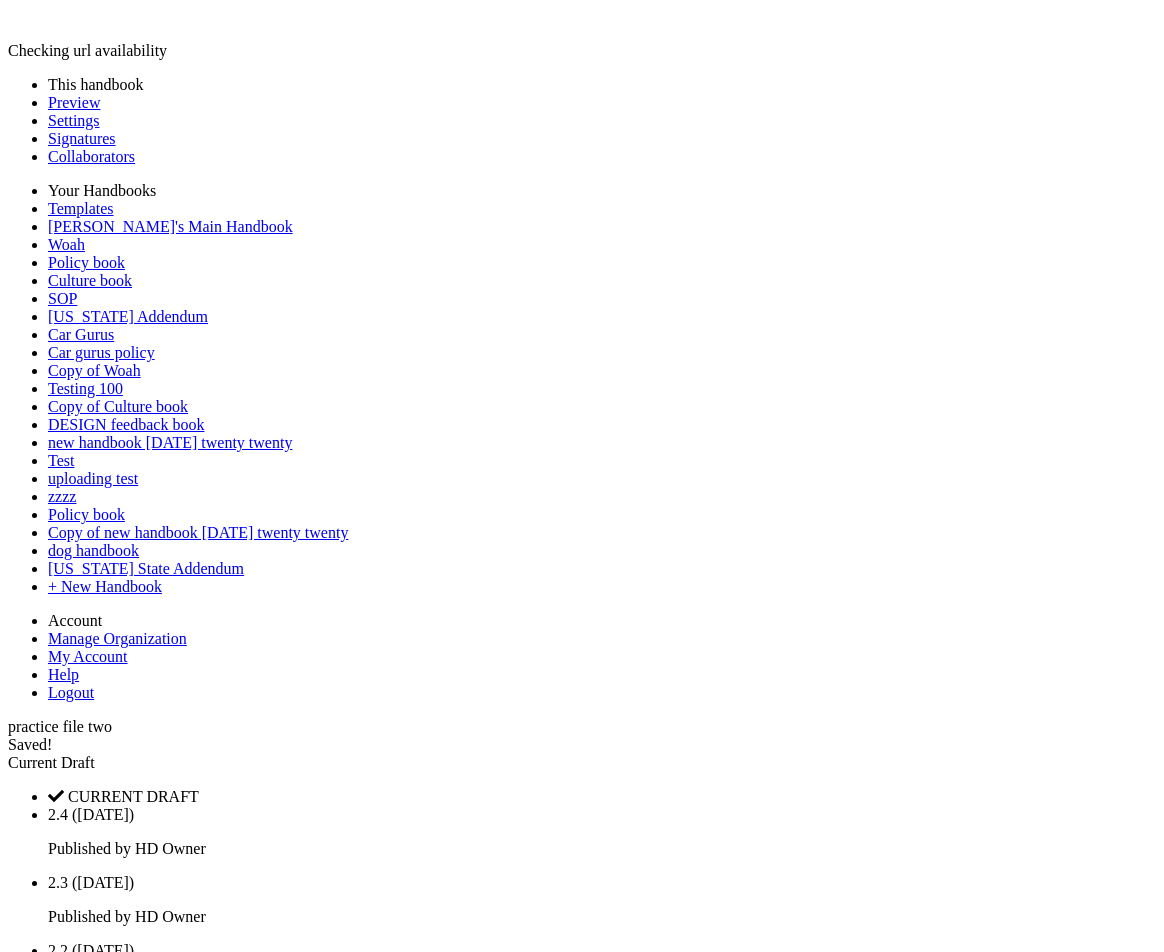 scroll, scrollTop: 0, scrollLeft: 0, axis: both 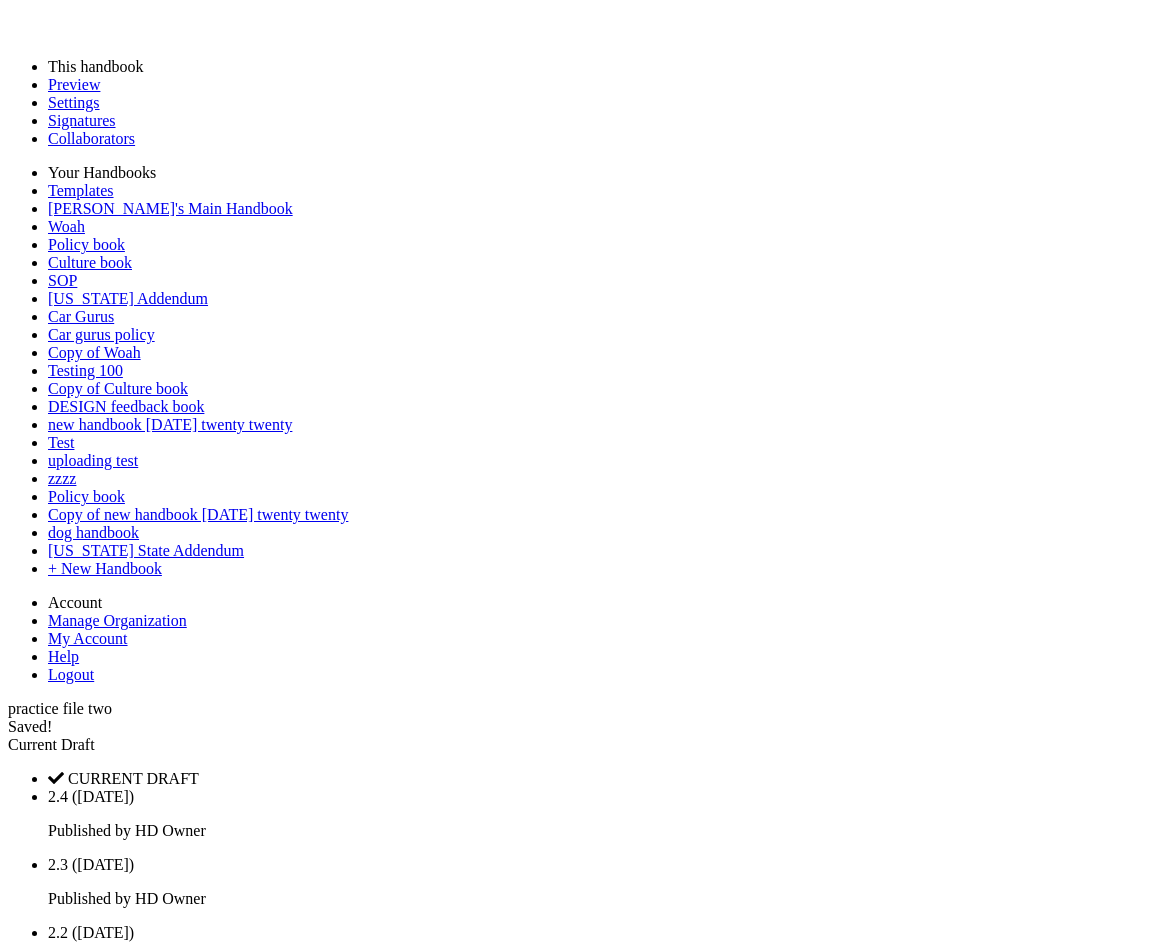 click on "Notify My Collaborators   and   Publish New
Versions  of the affected documents." at bounding box center [582, 3953] 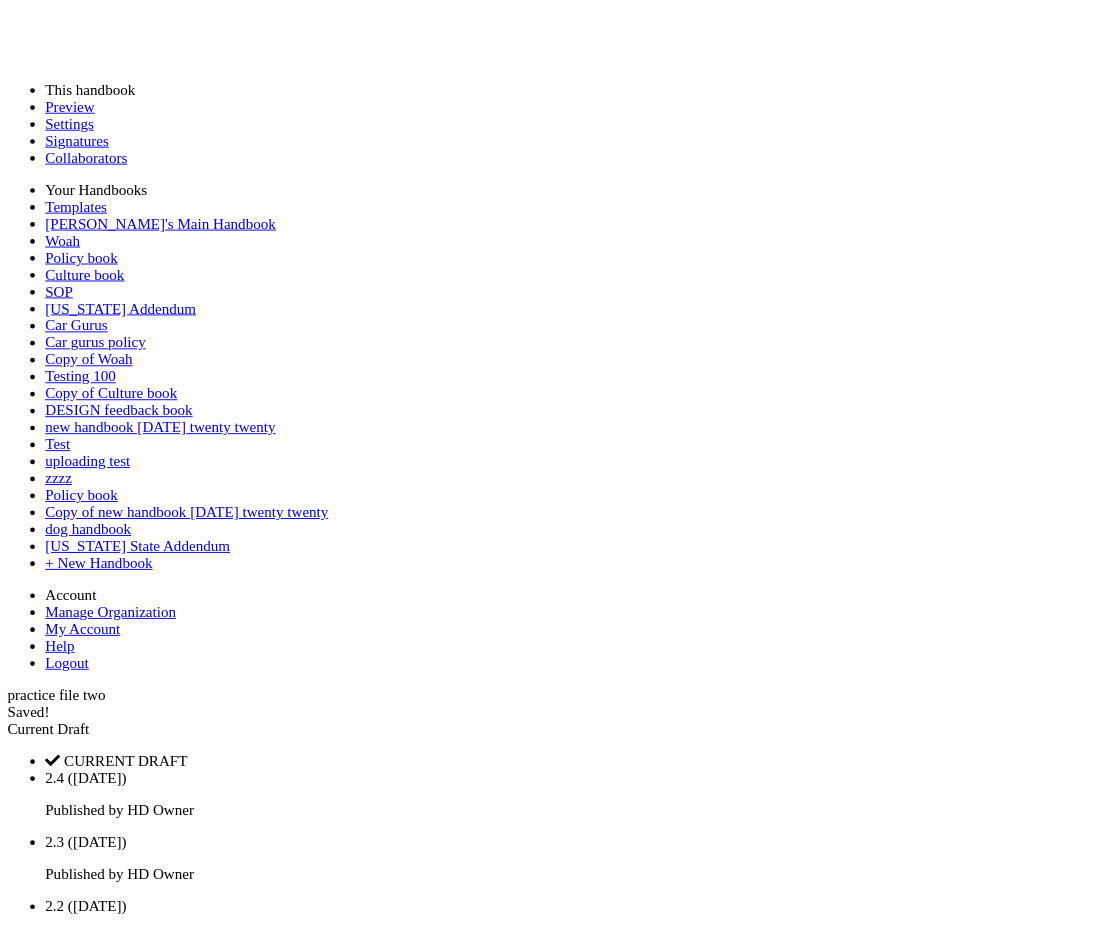 scroll, scrollTop: 0, scrollLeft: 0, axis: both 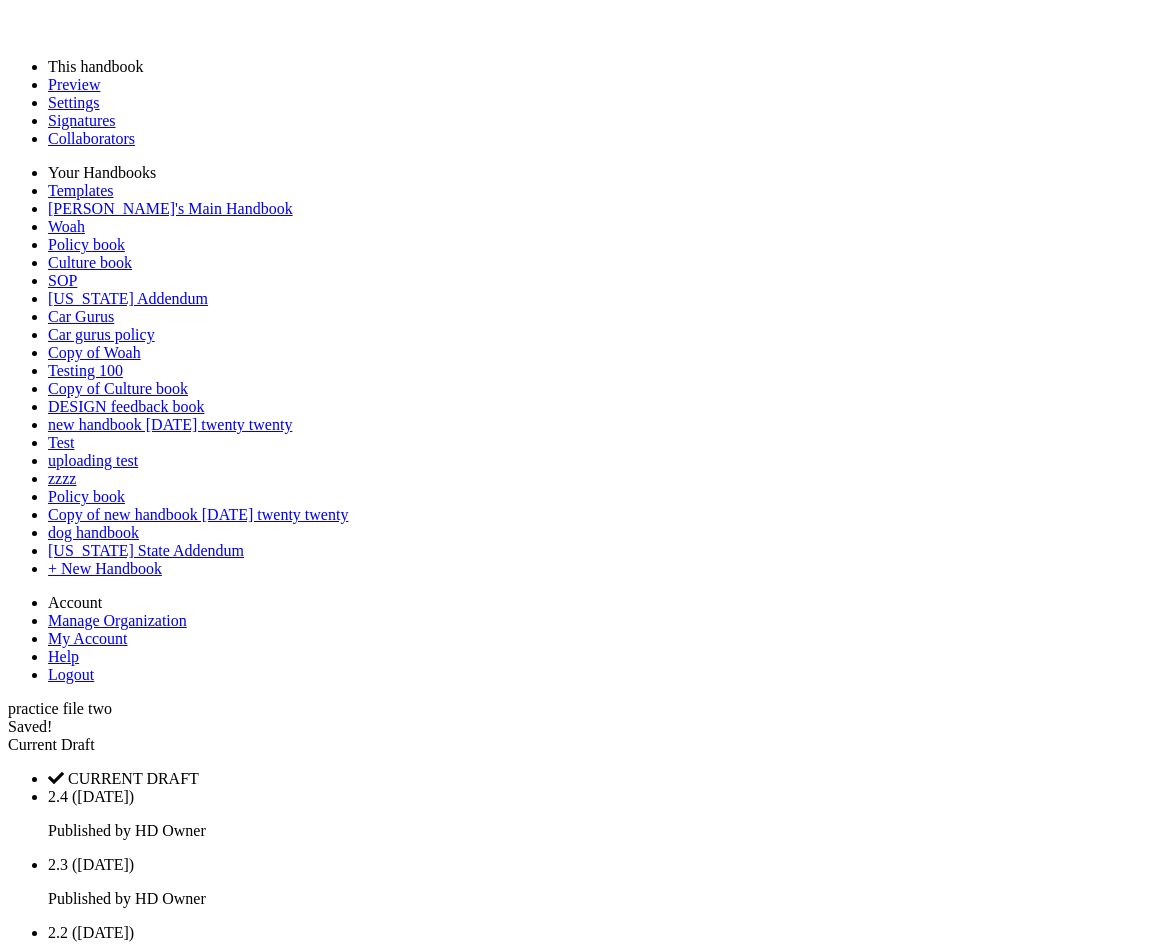 click on "Notify and Publish" at bounding box center [582, 4133] 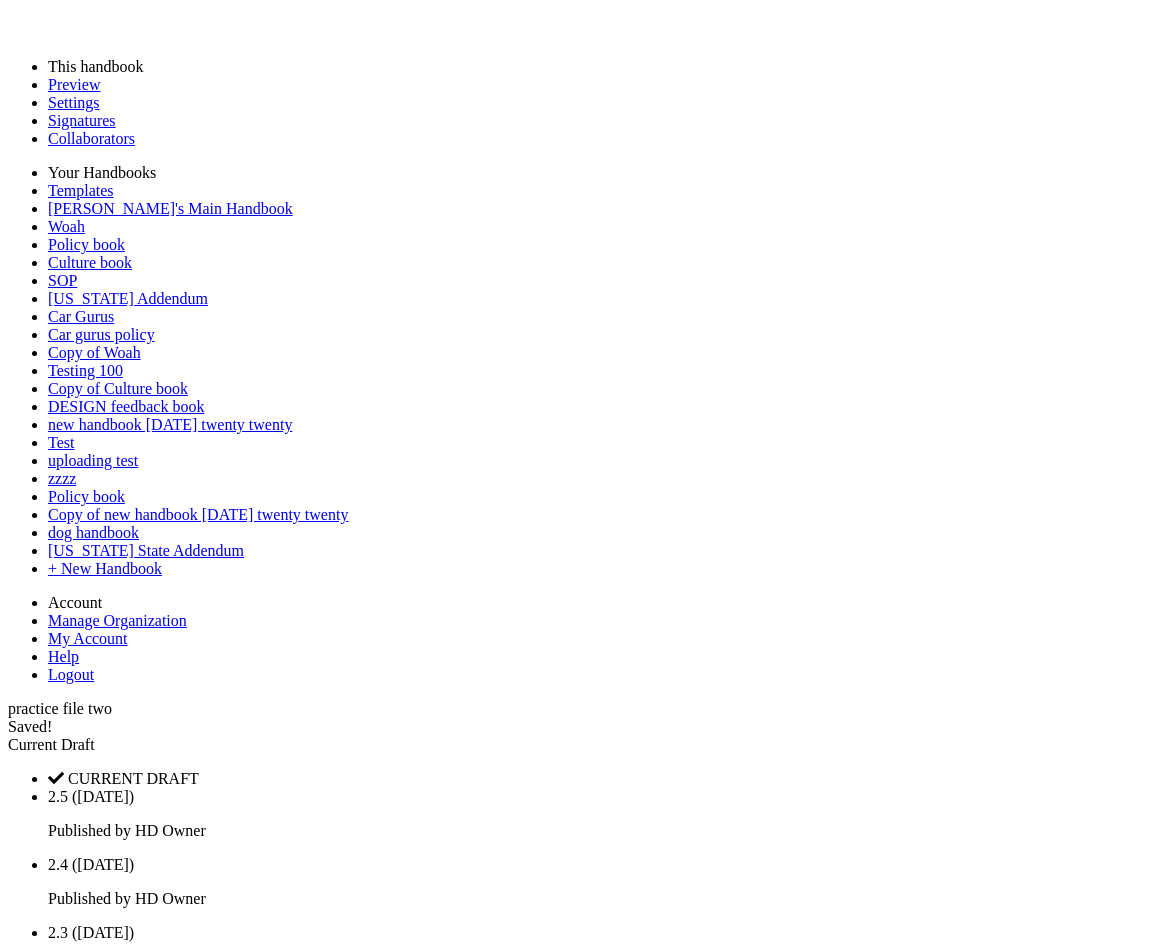 click at bounding box center (582, 178180) 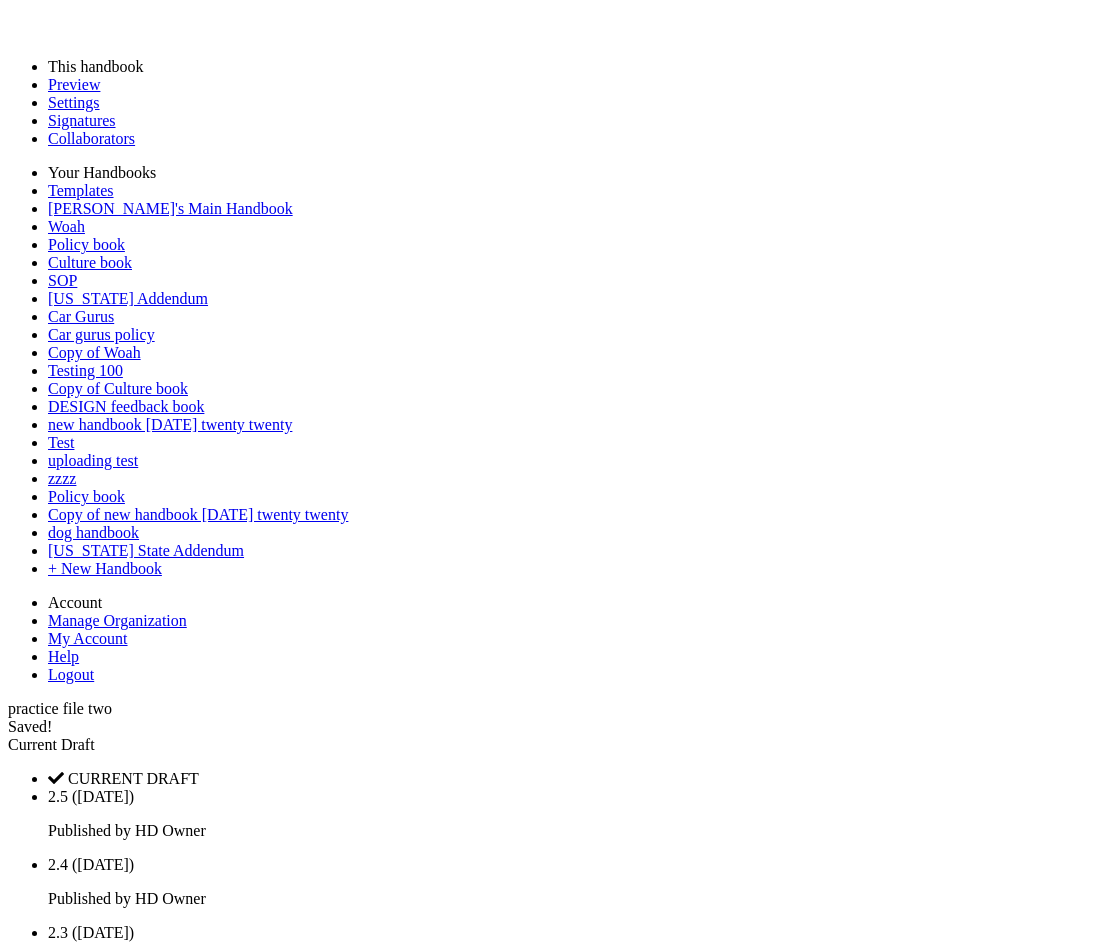 click on "Publish" at bounding box center [32, 1884] 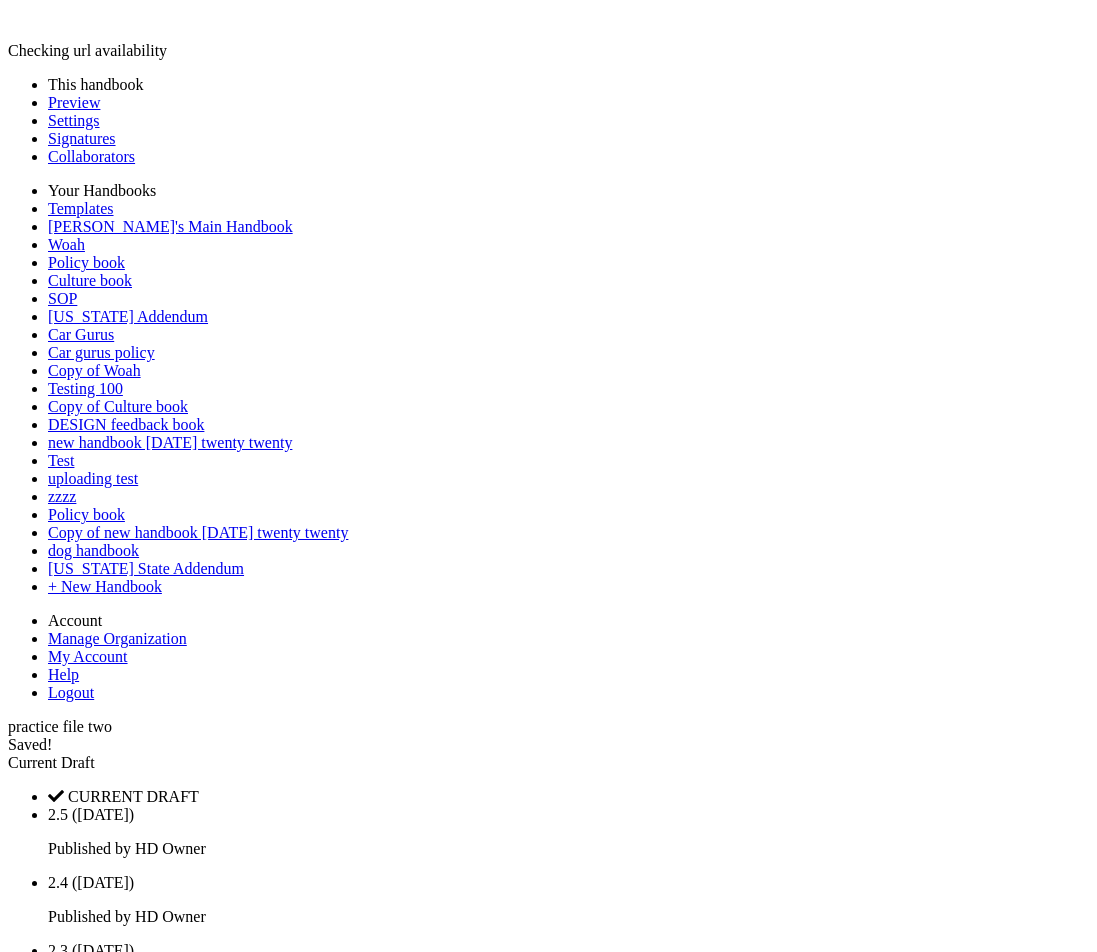 scroll, scrollTop: 0, scrollLeft: 0, axis: both 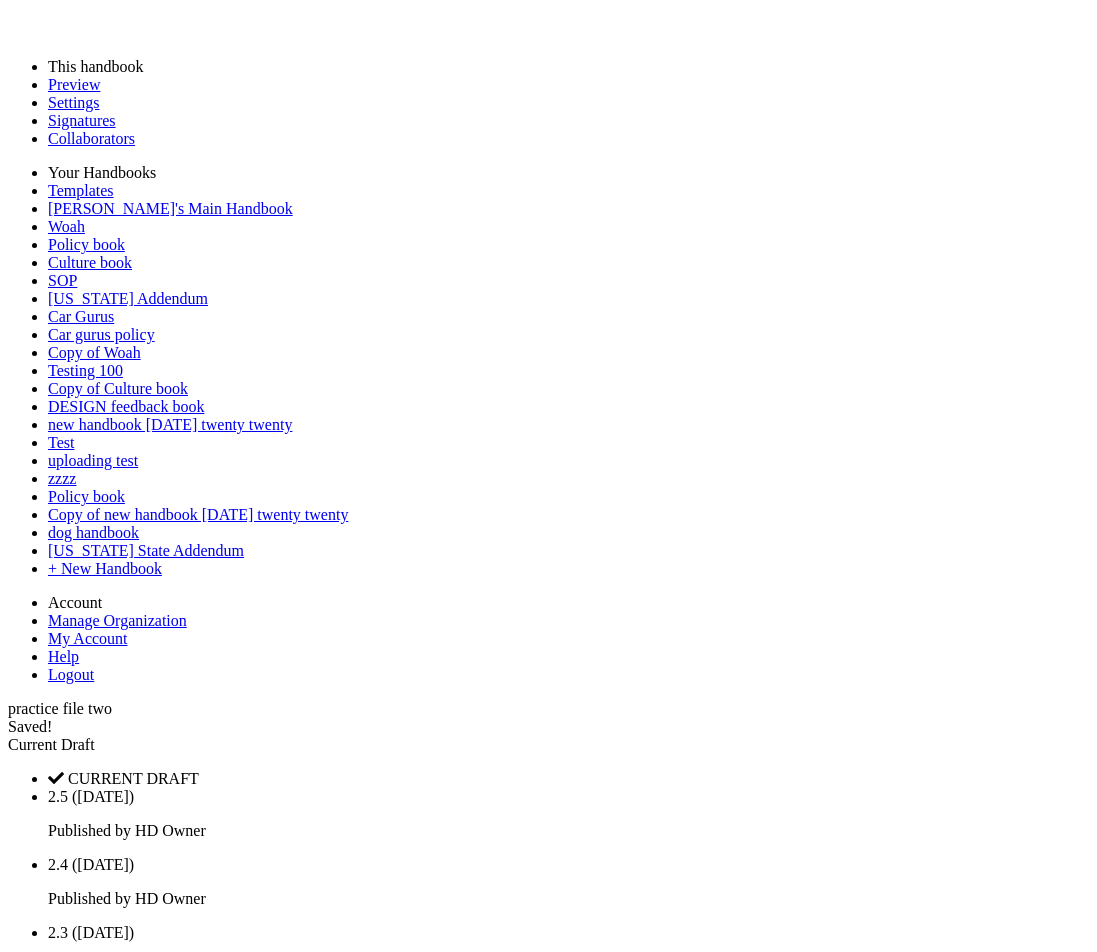 click on "Publish New
Versions" at bounding box center [260, 4020] 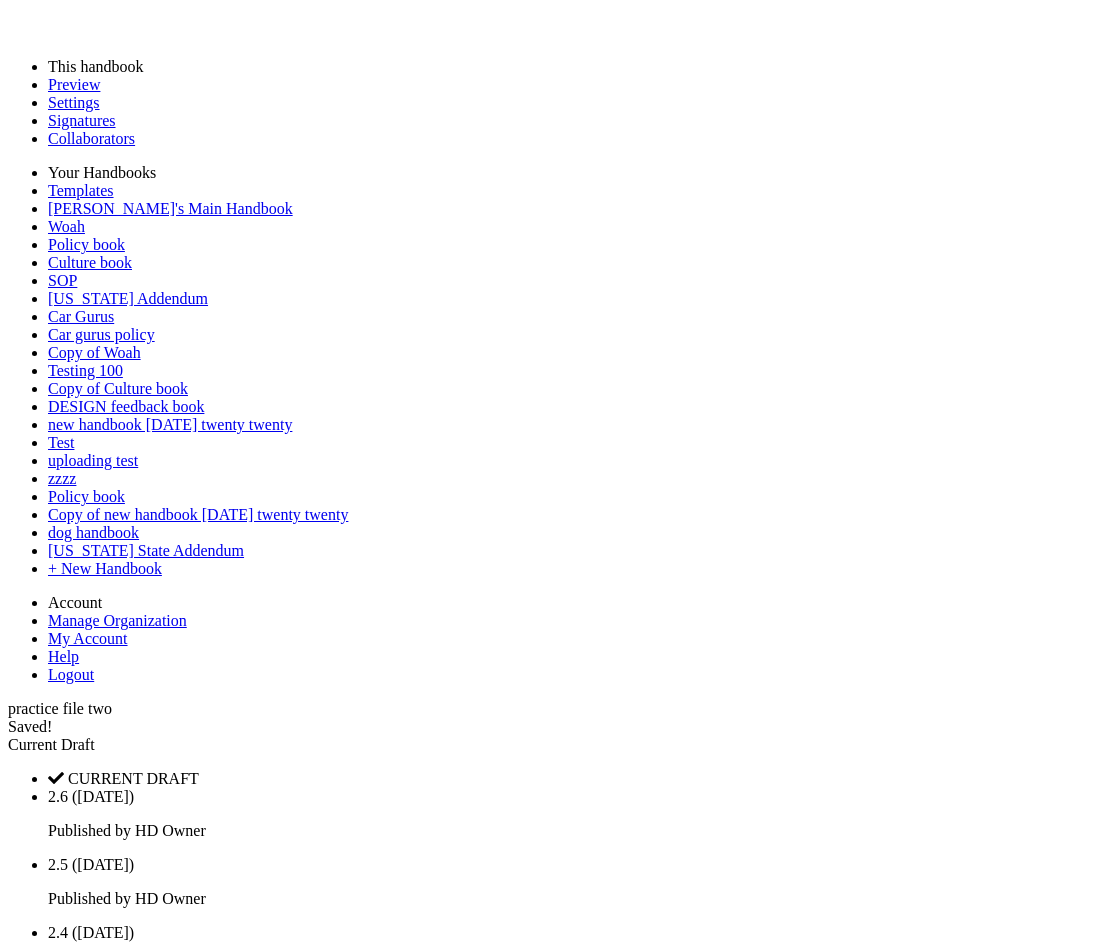 click at bounding box center [548, 178248] 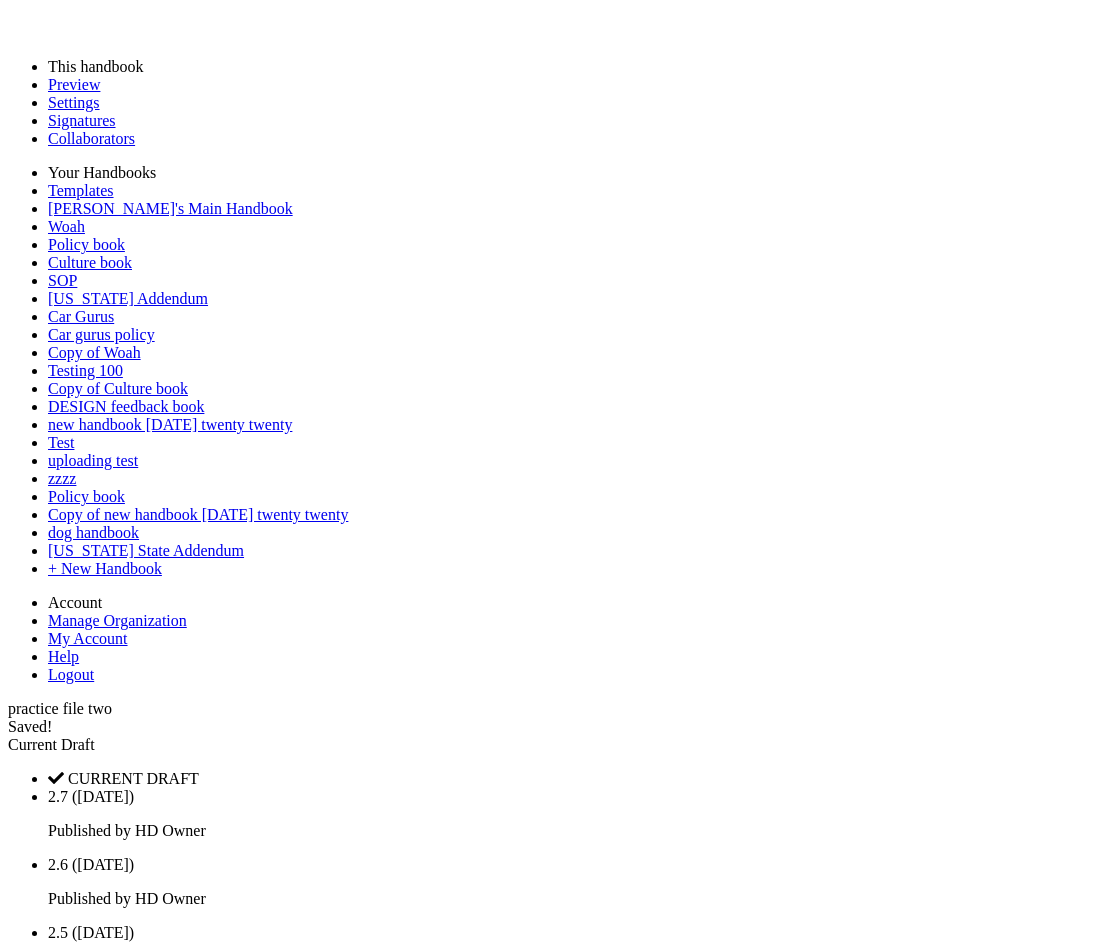 click at bounding box center (548, 178316) 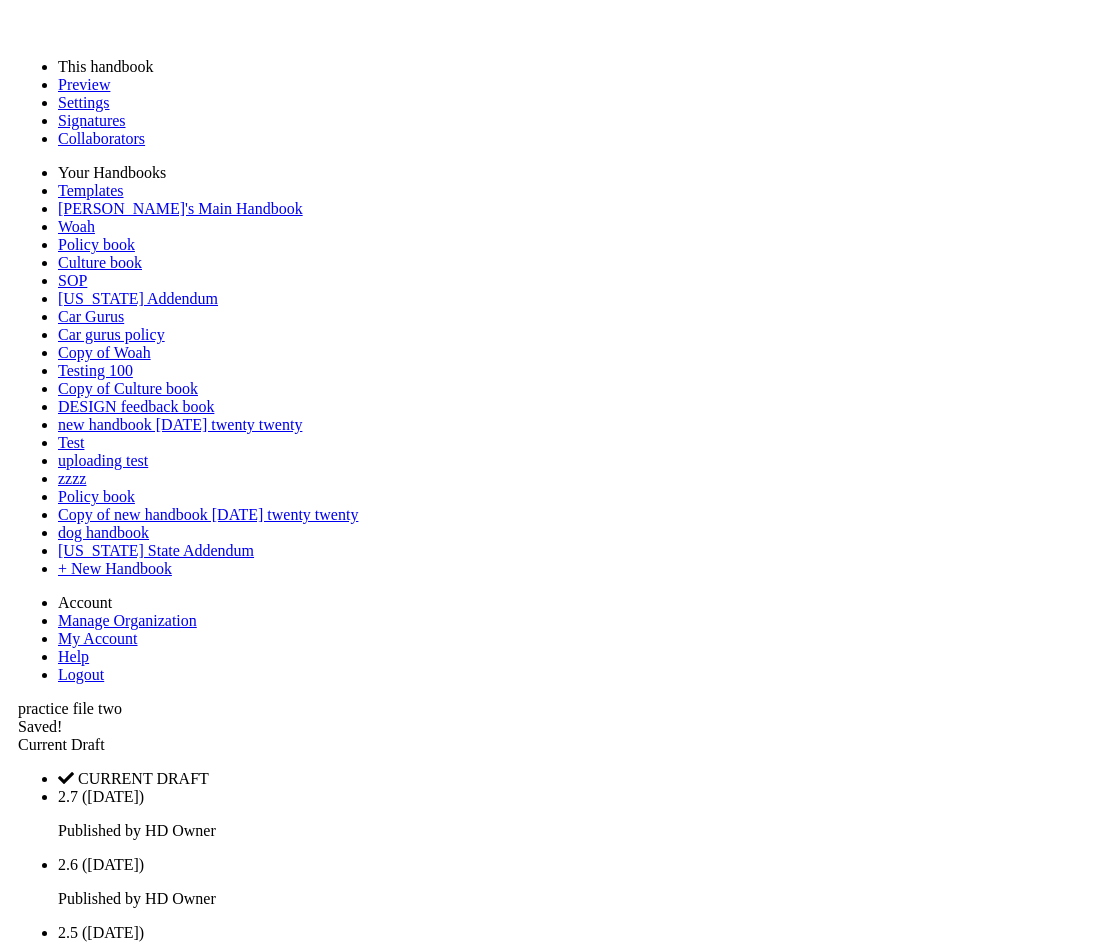 scroll, scrollTop: 264, scrollLeft: 0, axis: vertical 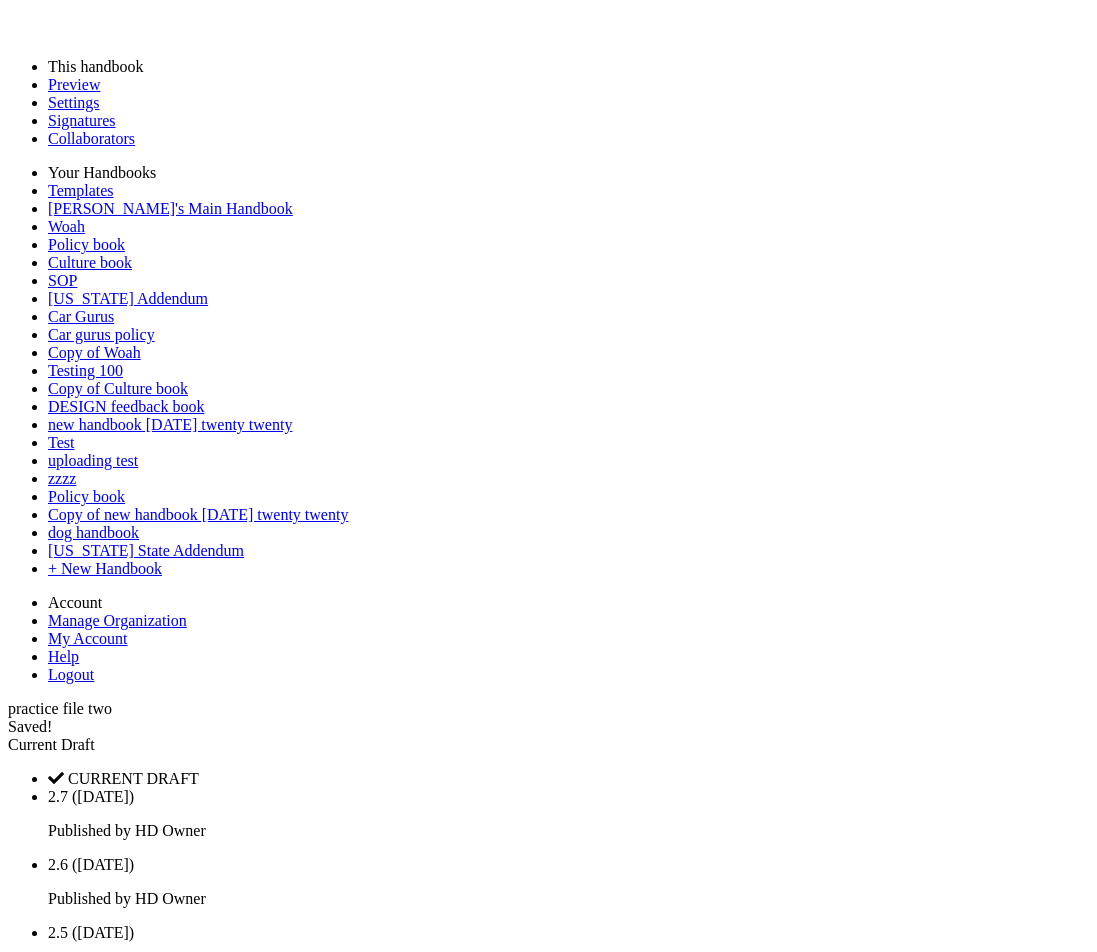 click on "Confirm & Publish" at bounding box center [69, 5250] 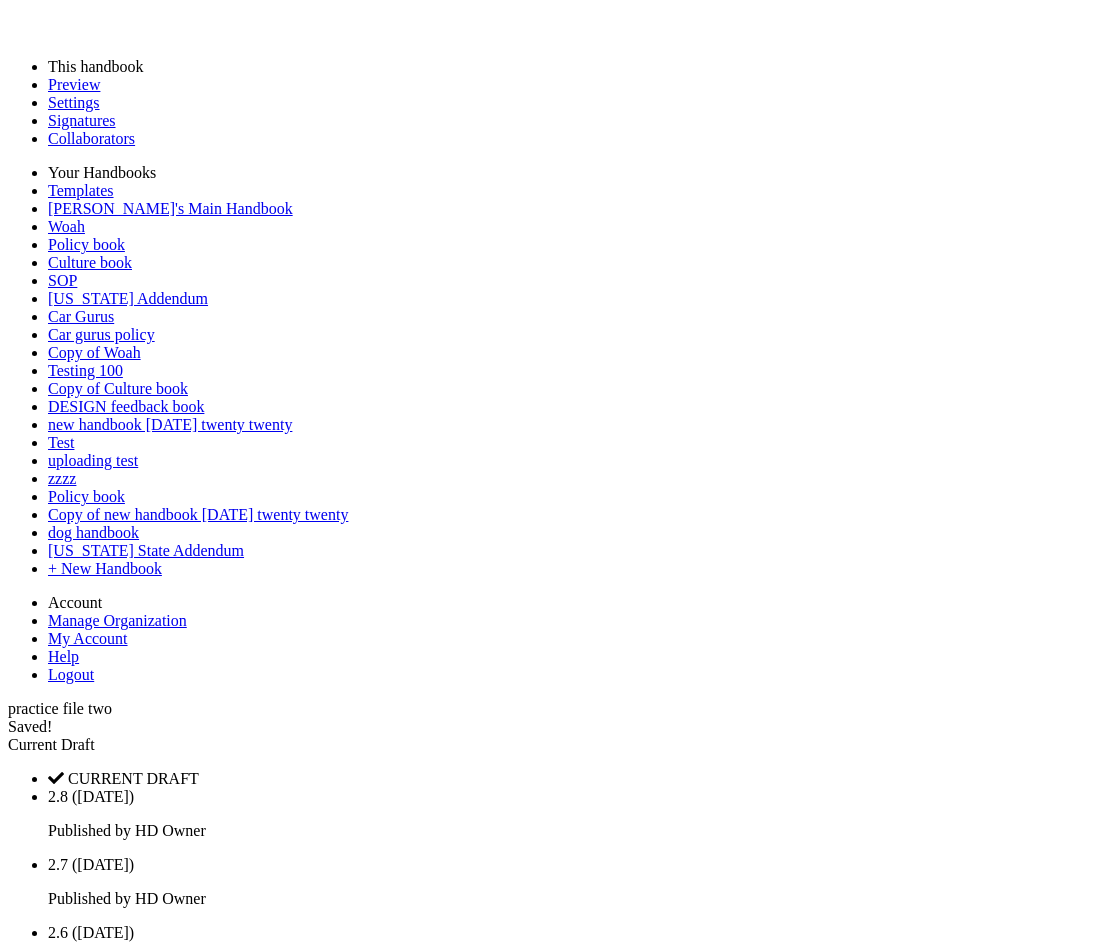 scroll, scrollTop: 0, scrollLeft: 0, axis: both 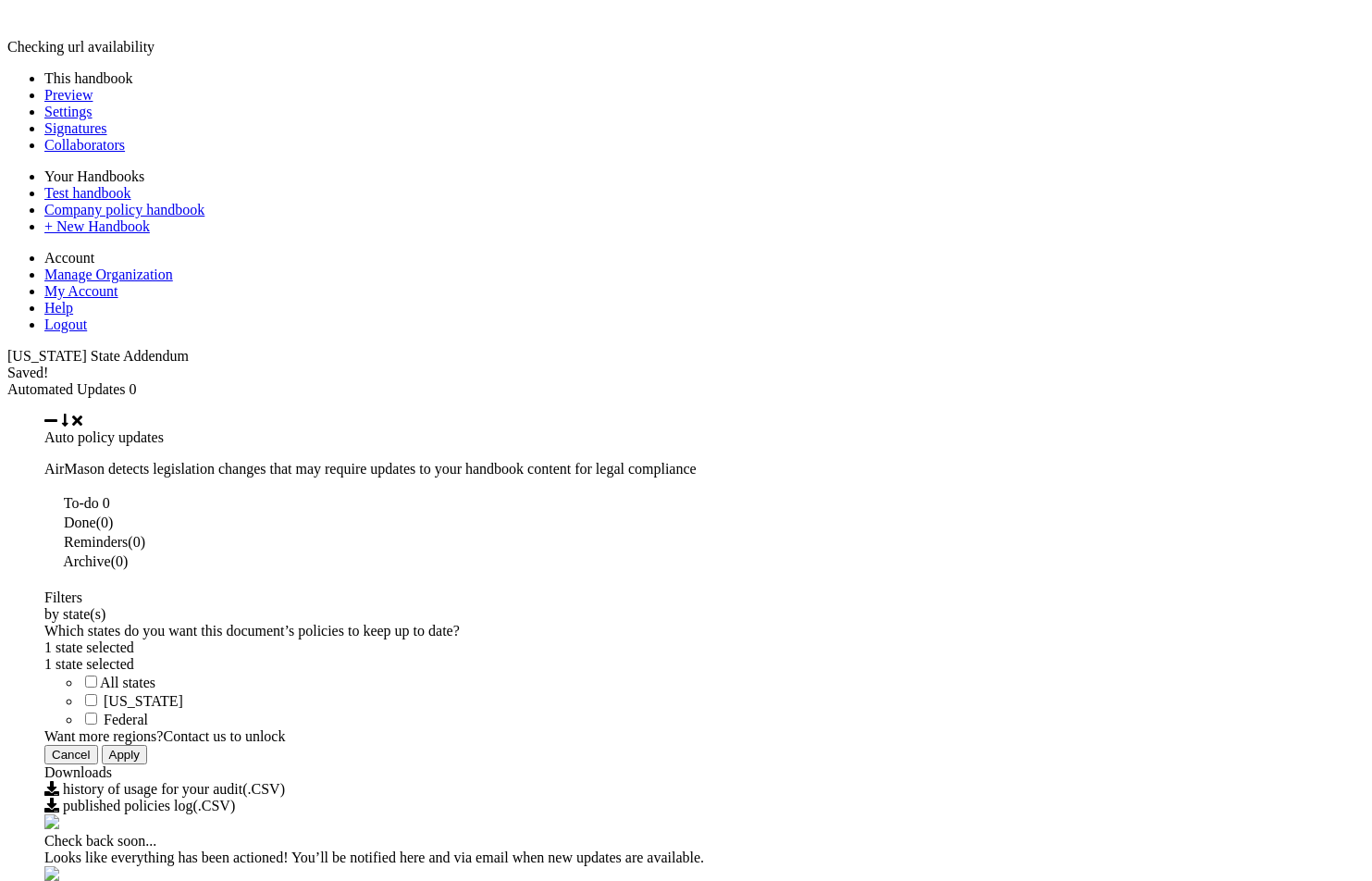 click on "Publish" at bounding box center (30, 3813) 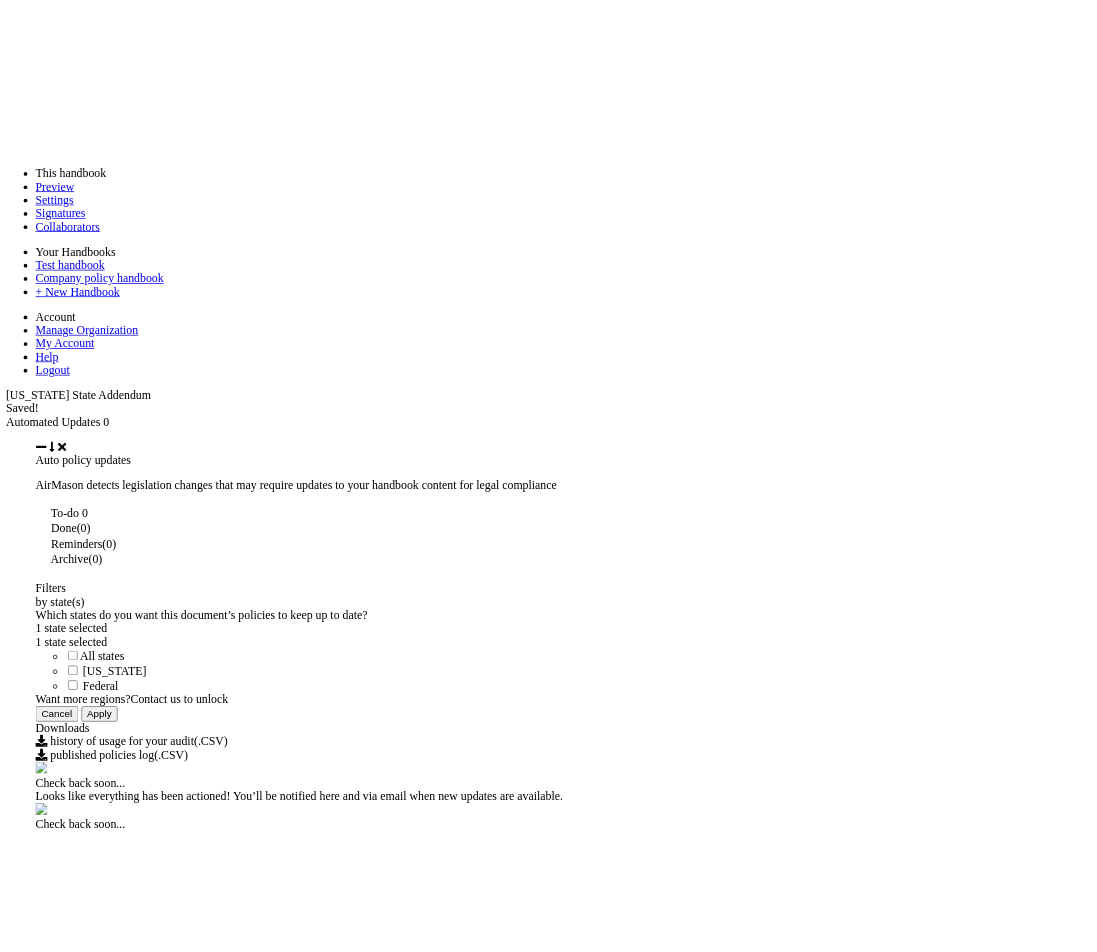 scroll, scrollTop: 0, scrollLeft: 0, axis: both 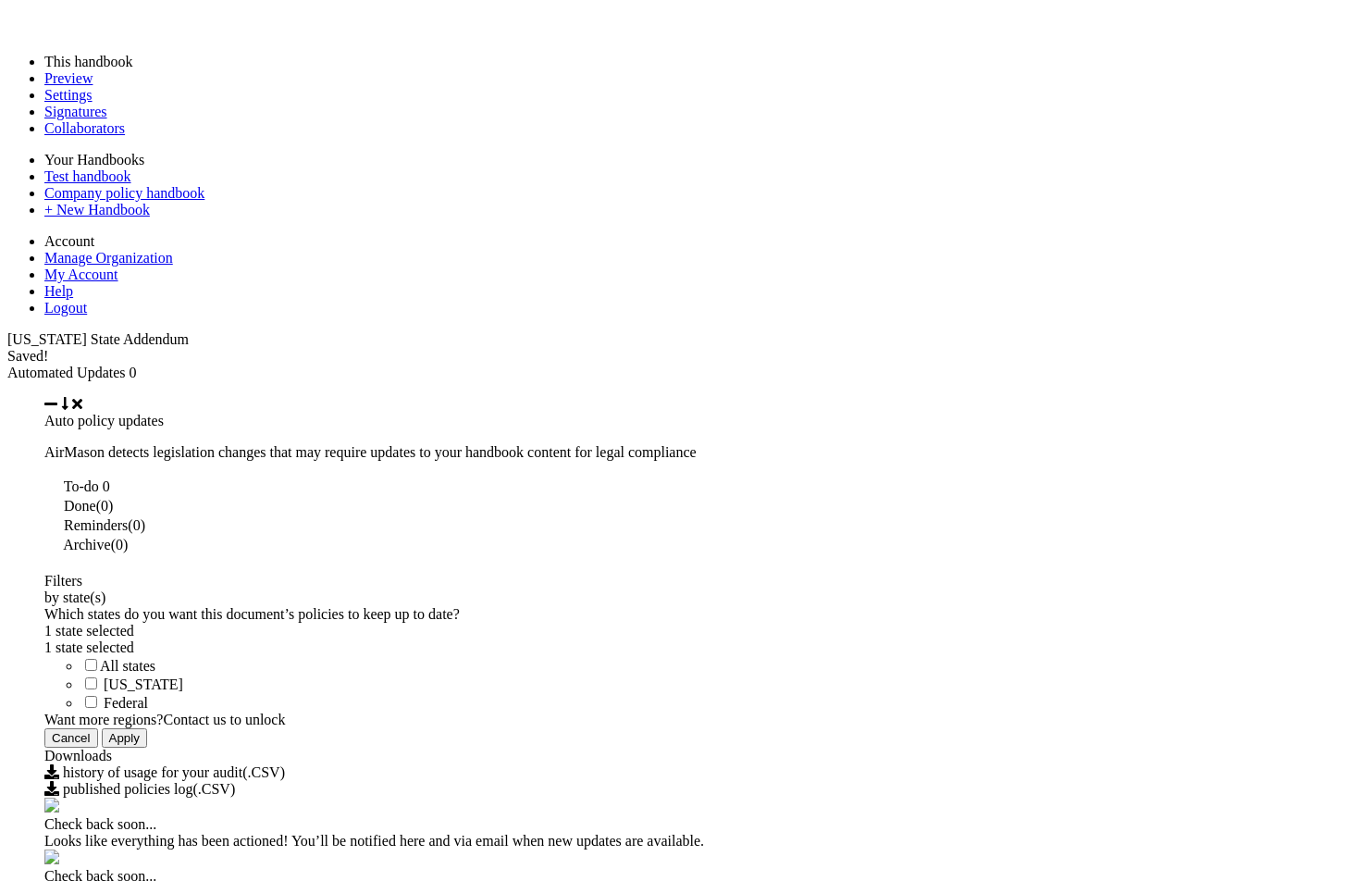 click on "Managed Document Changes
You updated a management document shared with 24 collaborators.
Show 1 Organization affected" at bounding box center (686, 5558) 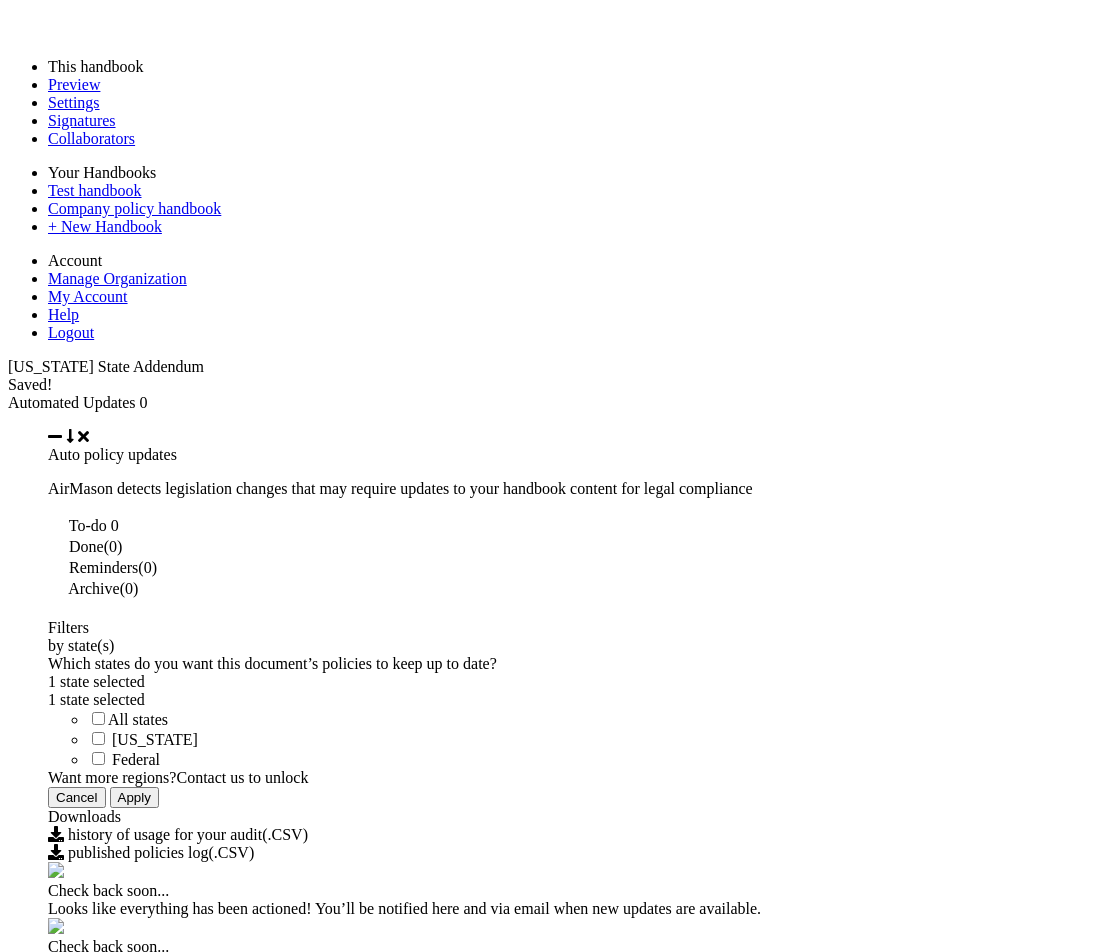 click on "Publish New
Versions" at bounding box center (260, 6186) 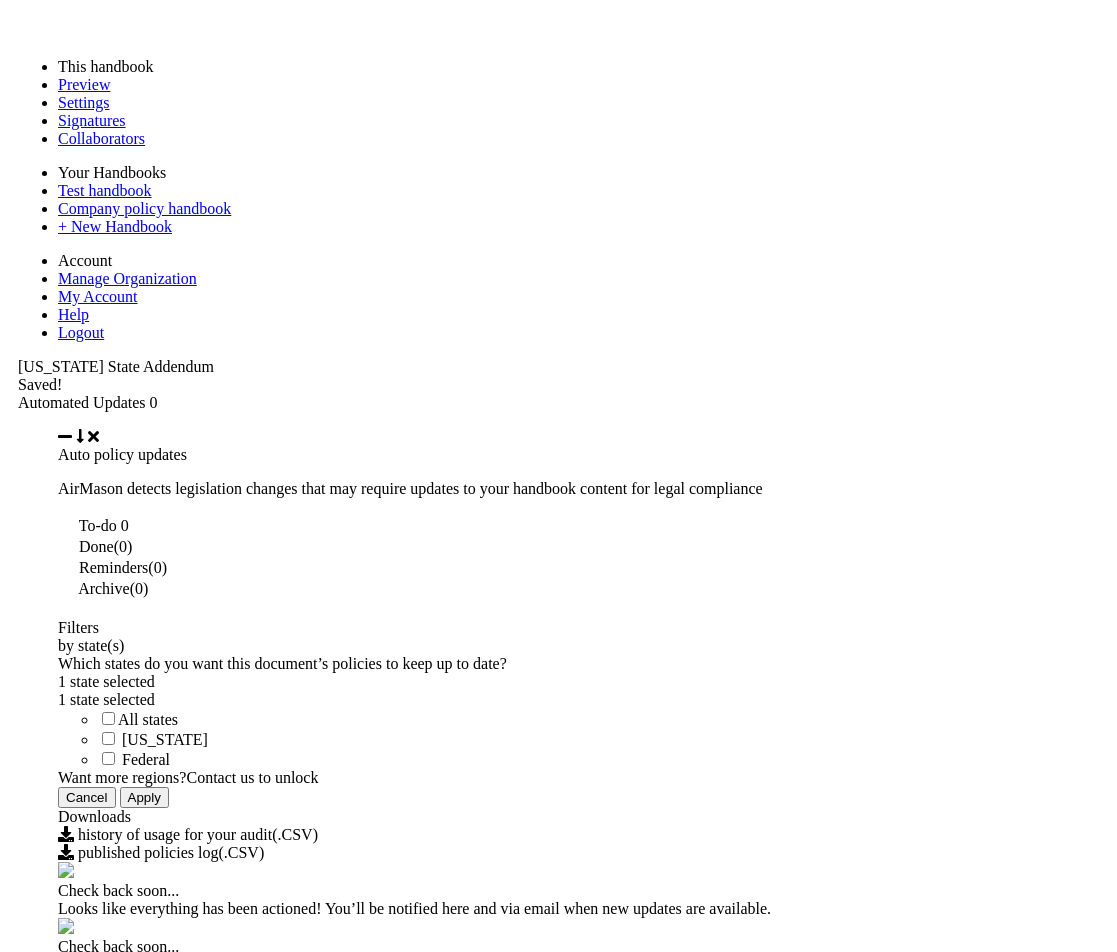 scroll, scrollTop: 0, scrollLeft: 0, axis: both 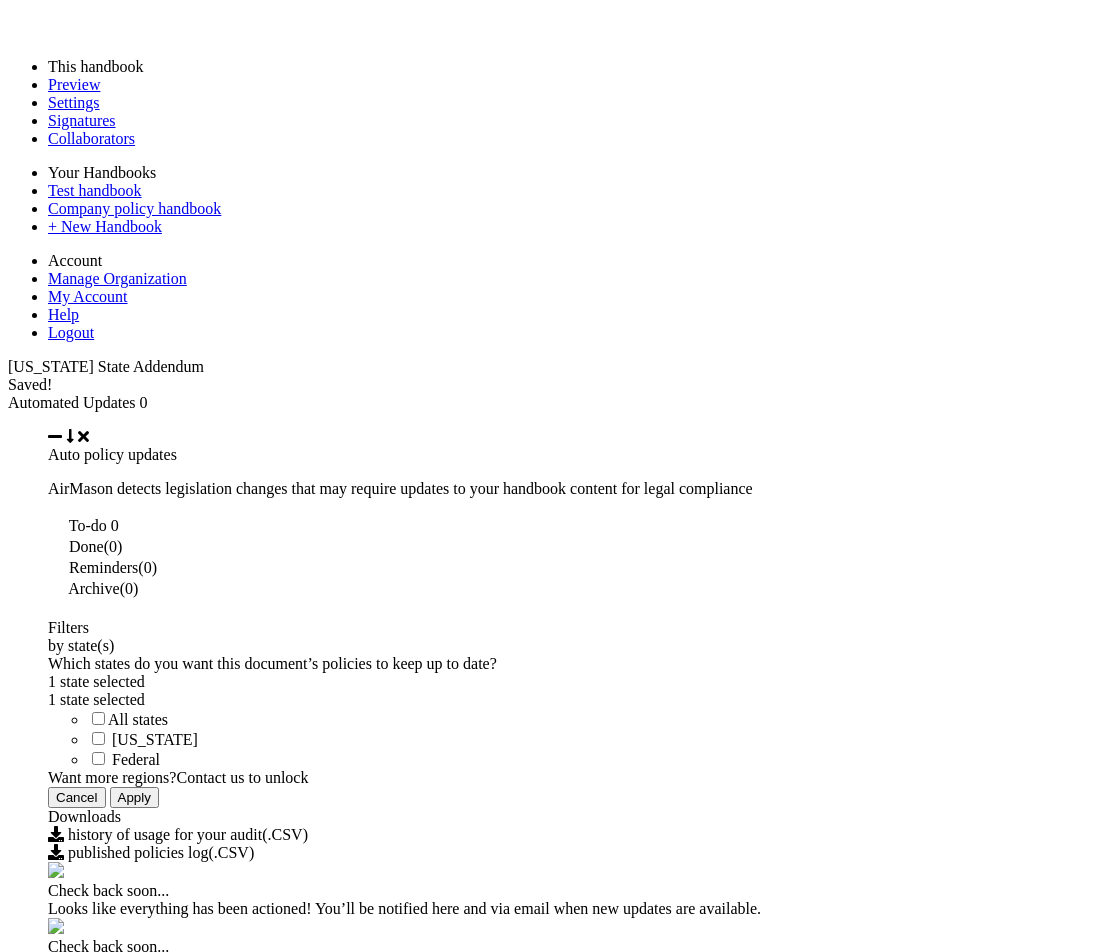 click on "Confirm & Publish" at bounding box center (69, 7280) 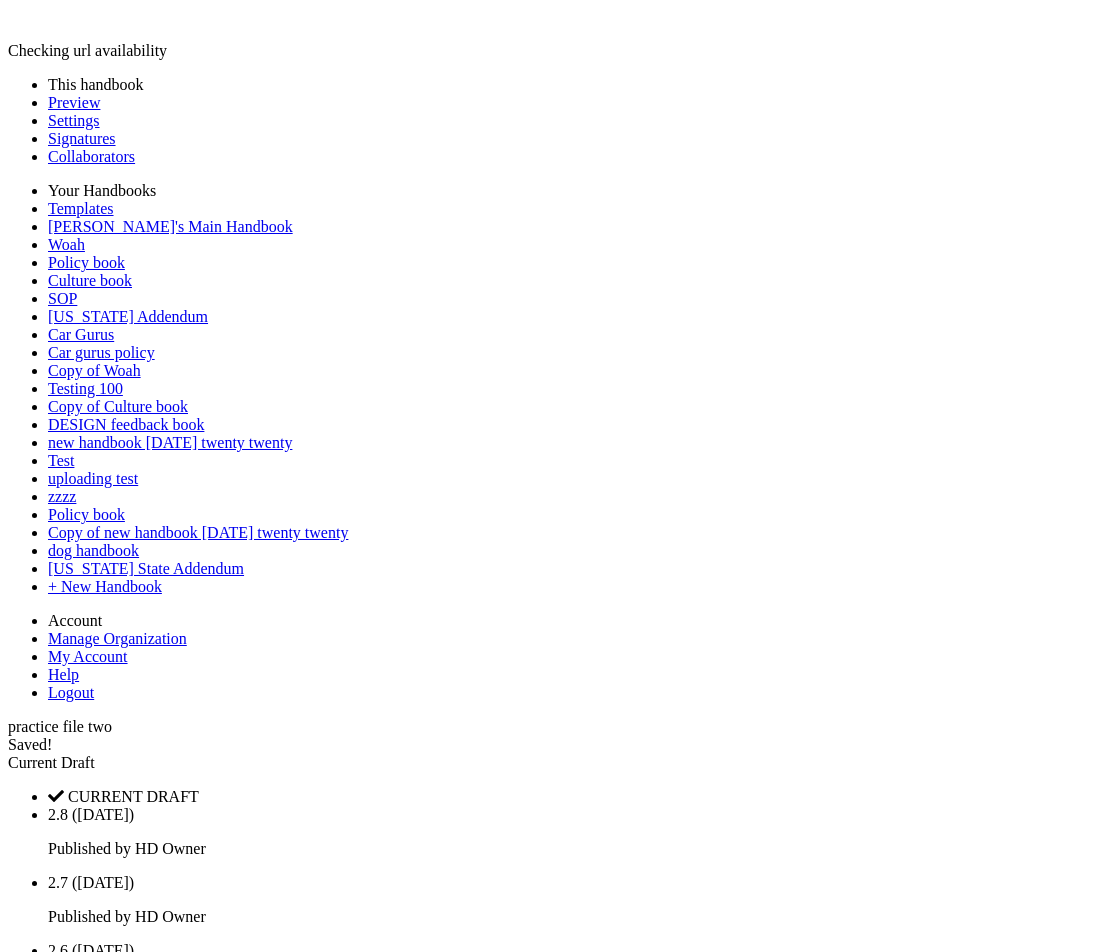 scroll, scrollTop: 0, scrollLeft: 0, axis: both 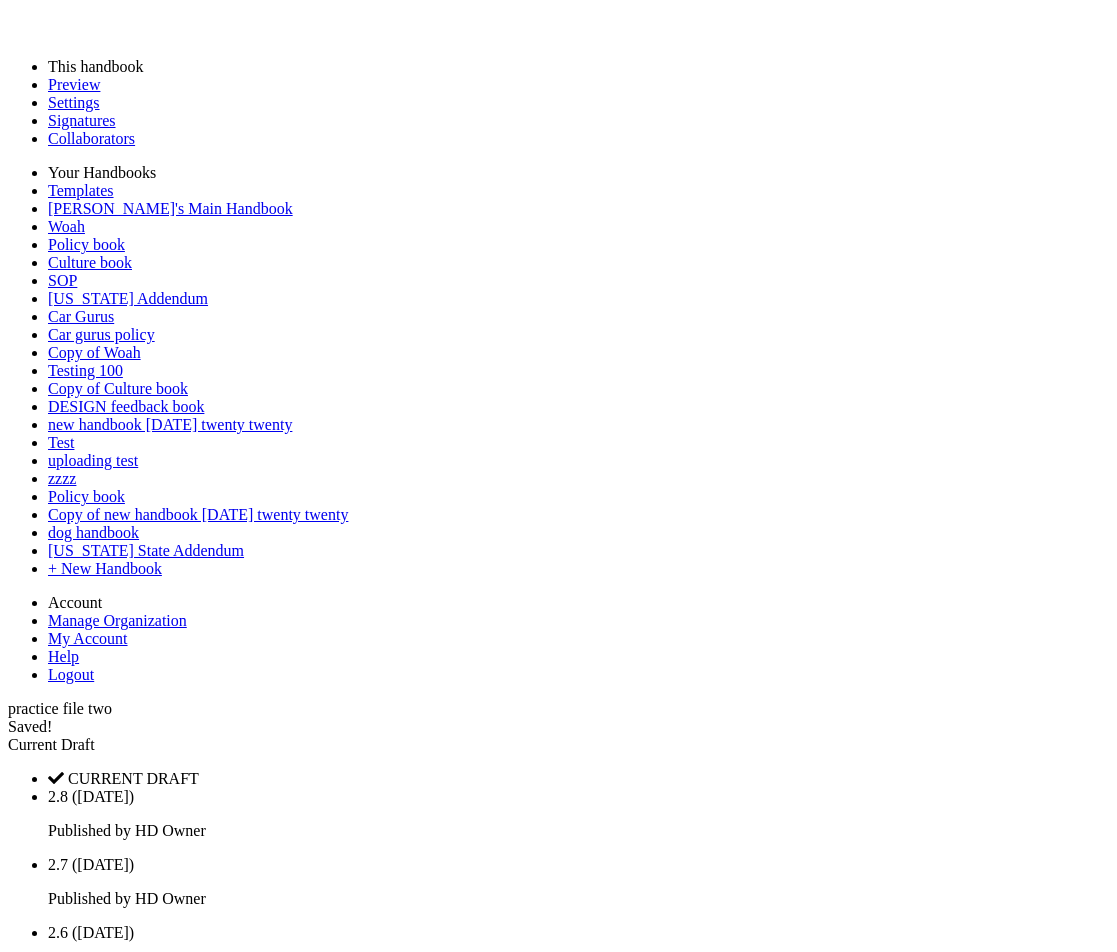 click on "Notify My Collaborators   and   Publish New
Versions  of the affected documents." at bounding box center (558, 4225) 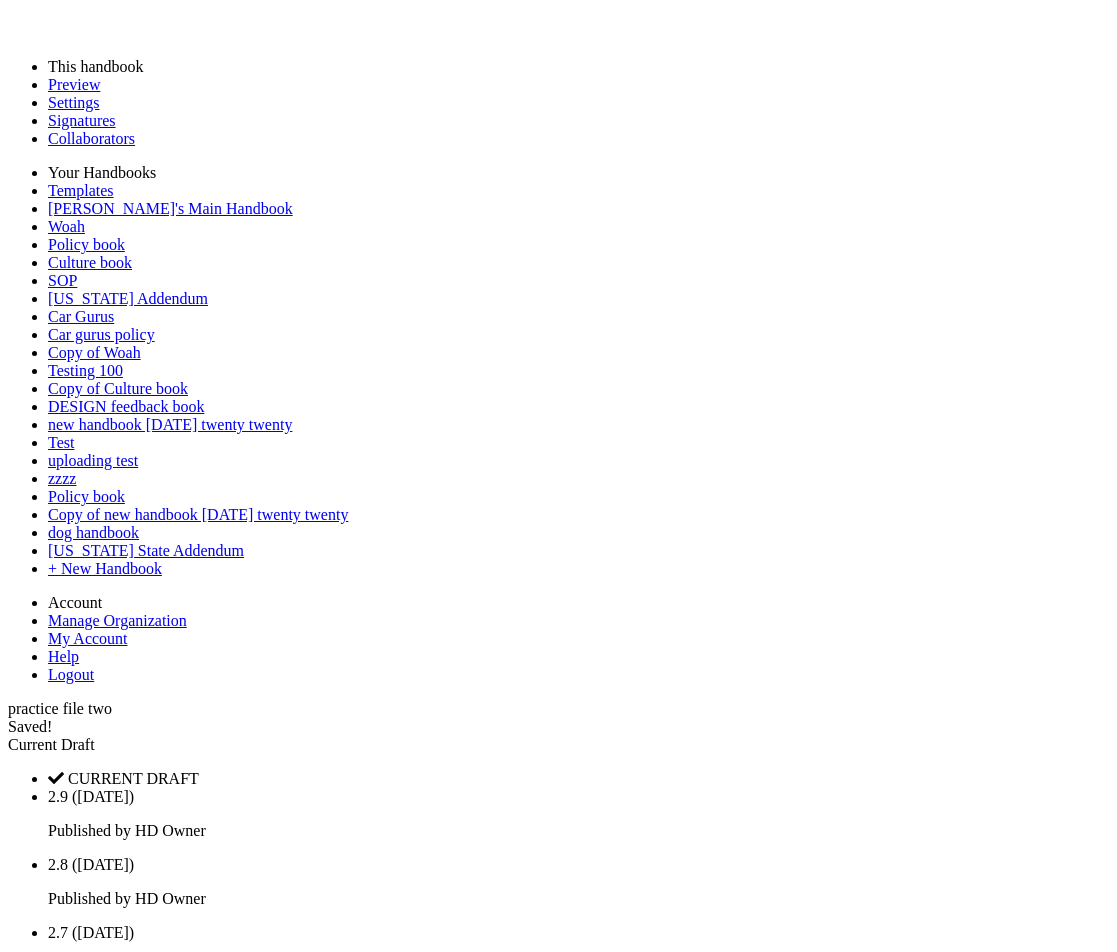 click on "View Handbook" at bounding box center (60, 6601) 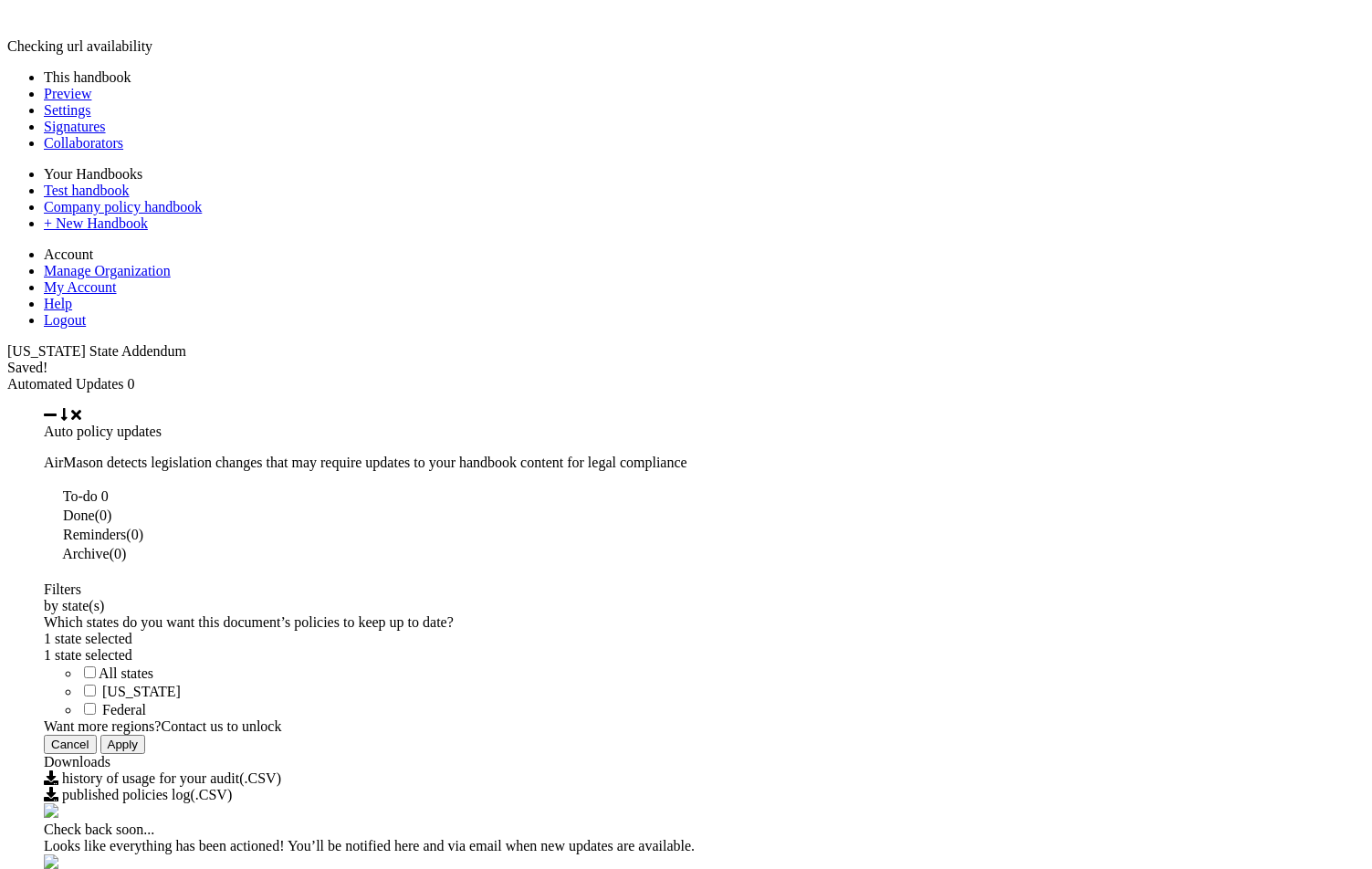 scroll, scrollTop: 0, scrollLeft: 0, axis: both 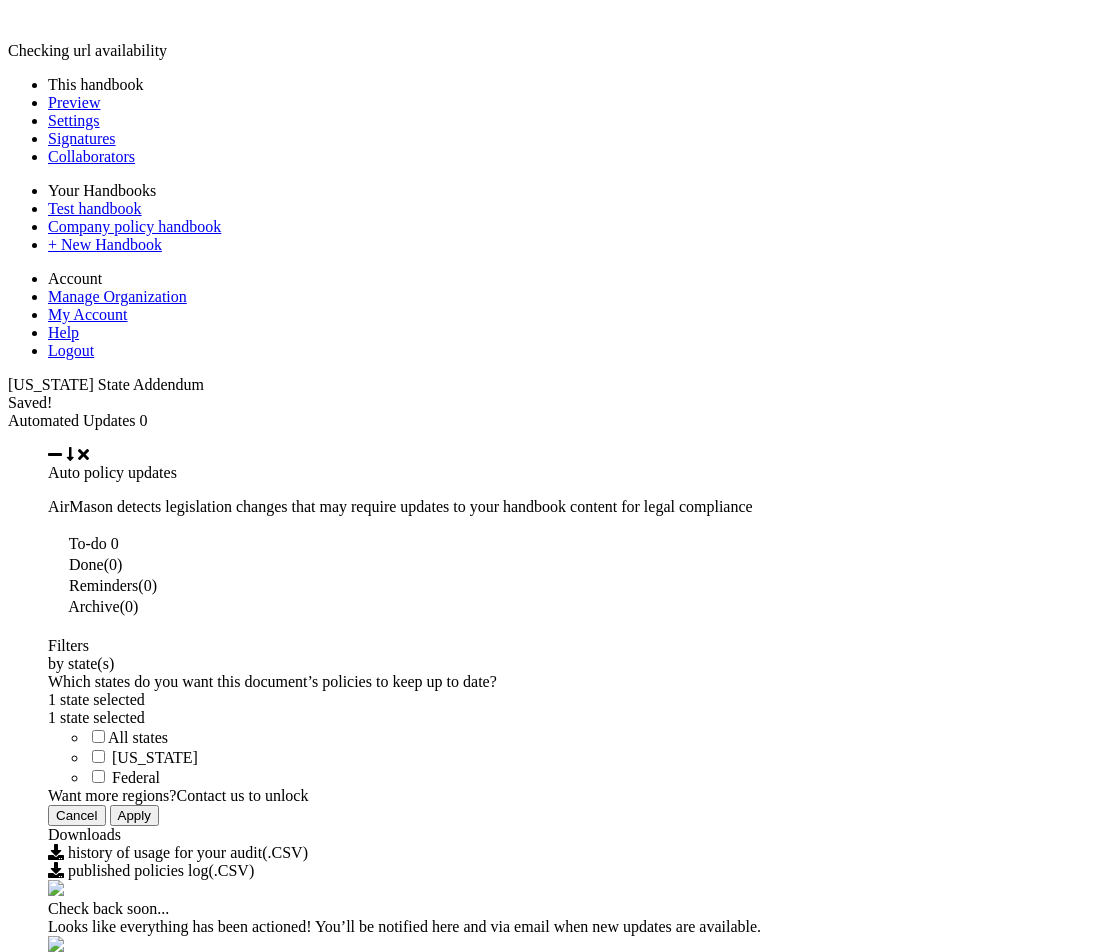click on "Publish" at bounding box center [32, 4188] 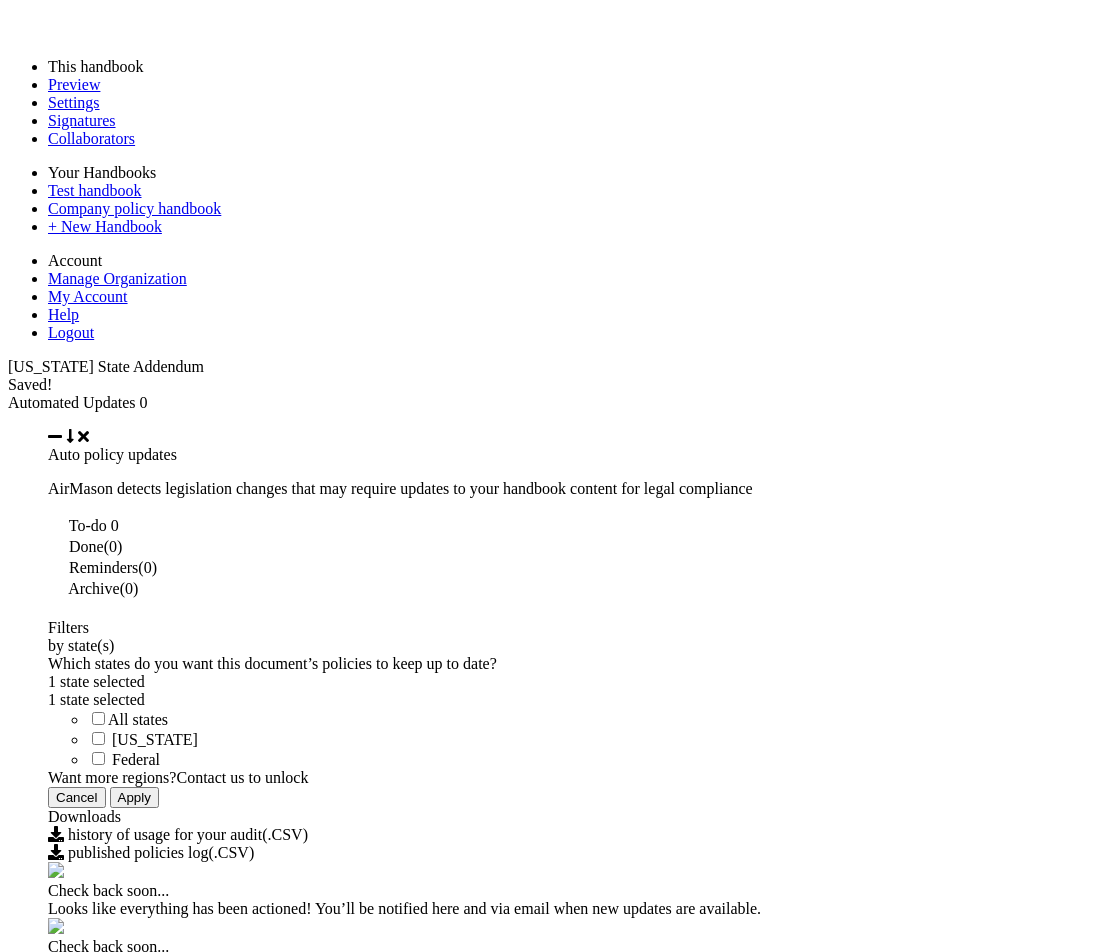 scroll, scrollTop: 0, scrollLeft: 0, axis: both 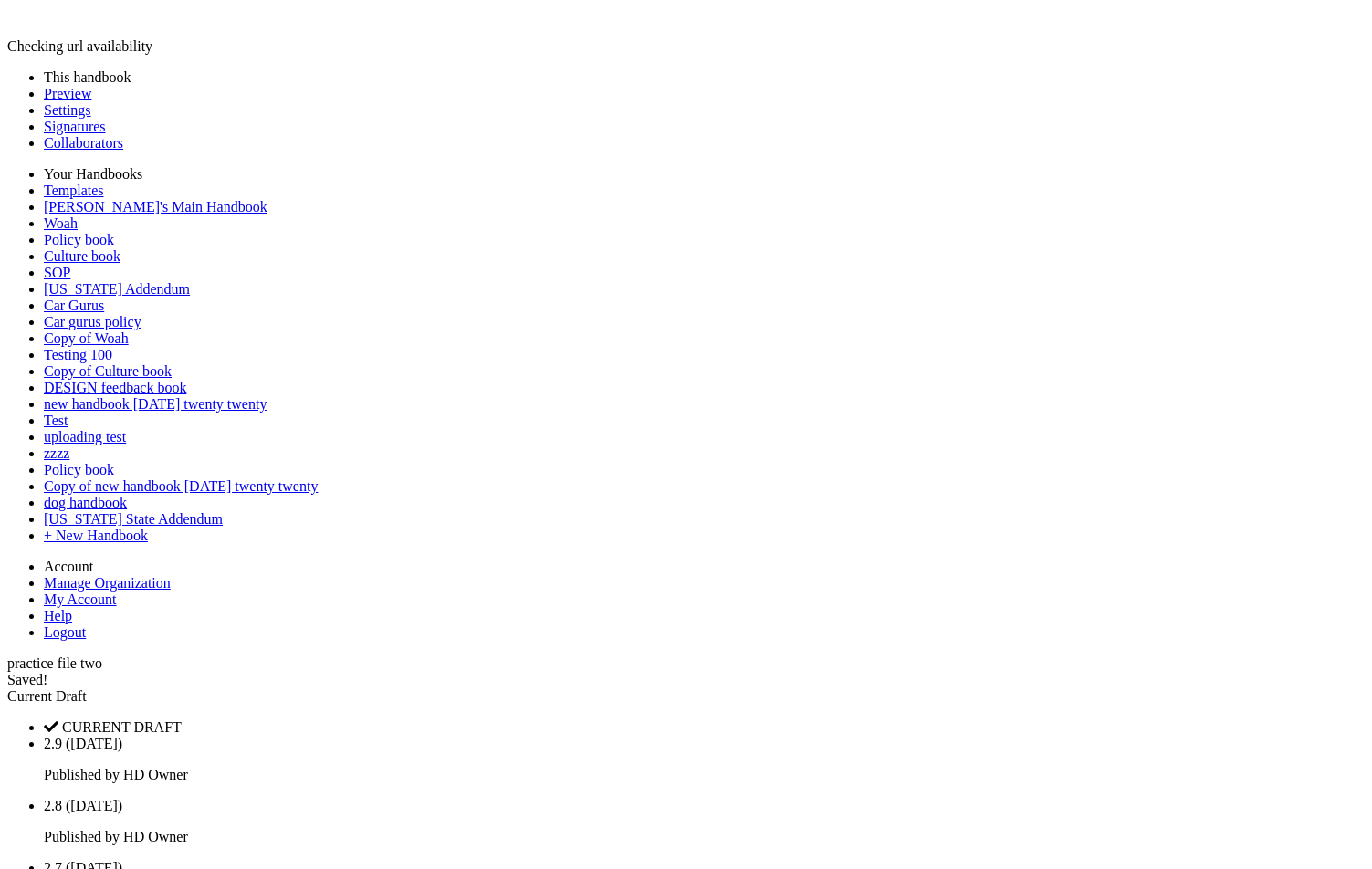 click on "Publish" at bounding box center [29, 1984] 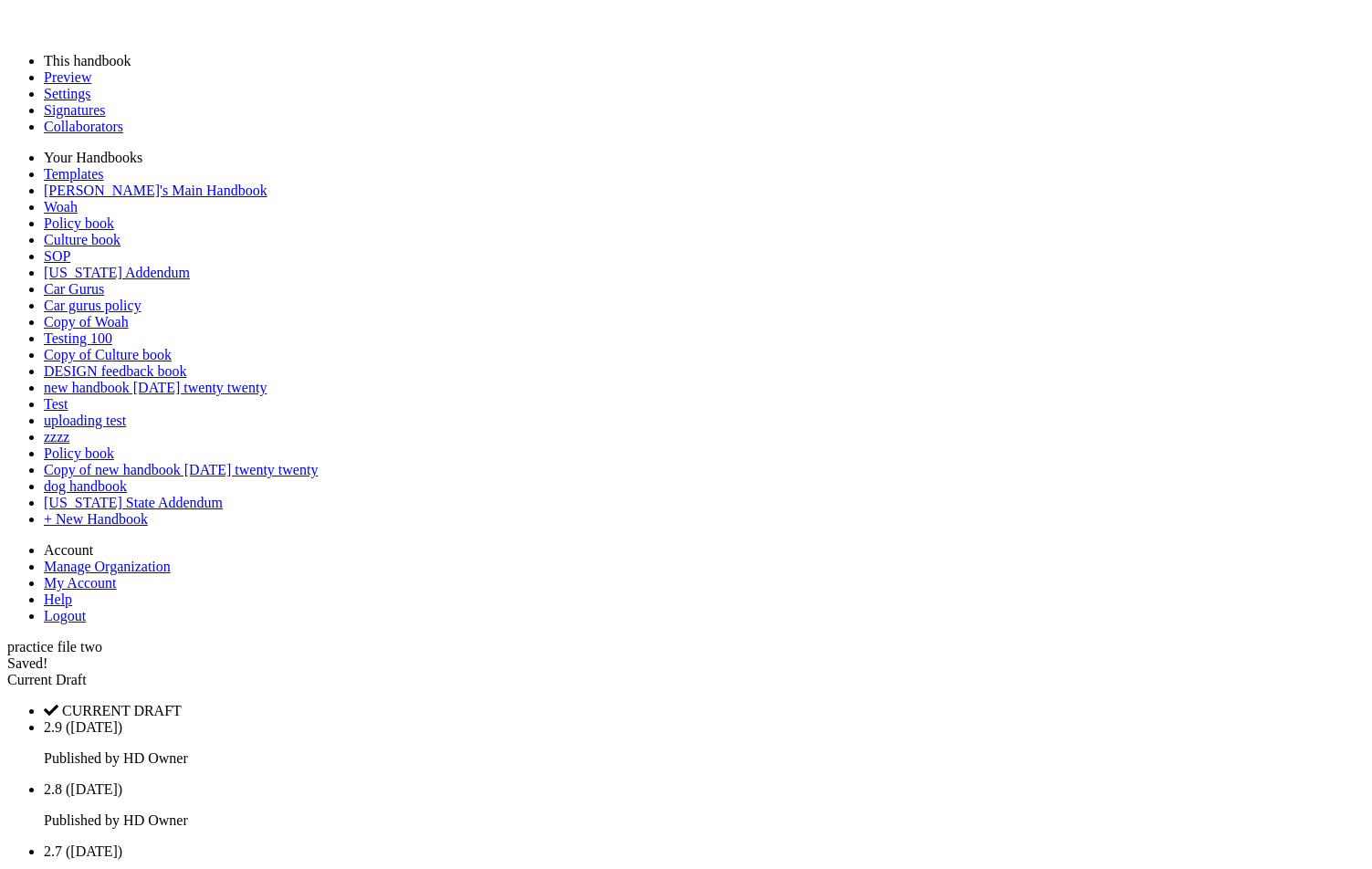 scroll, scrollTop: 0, scrollLeft: 0, axis: both 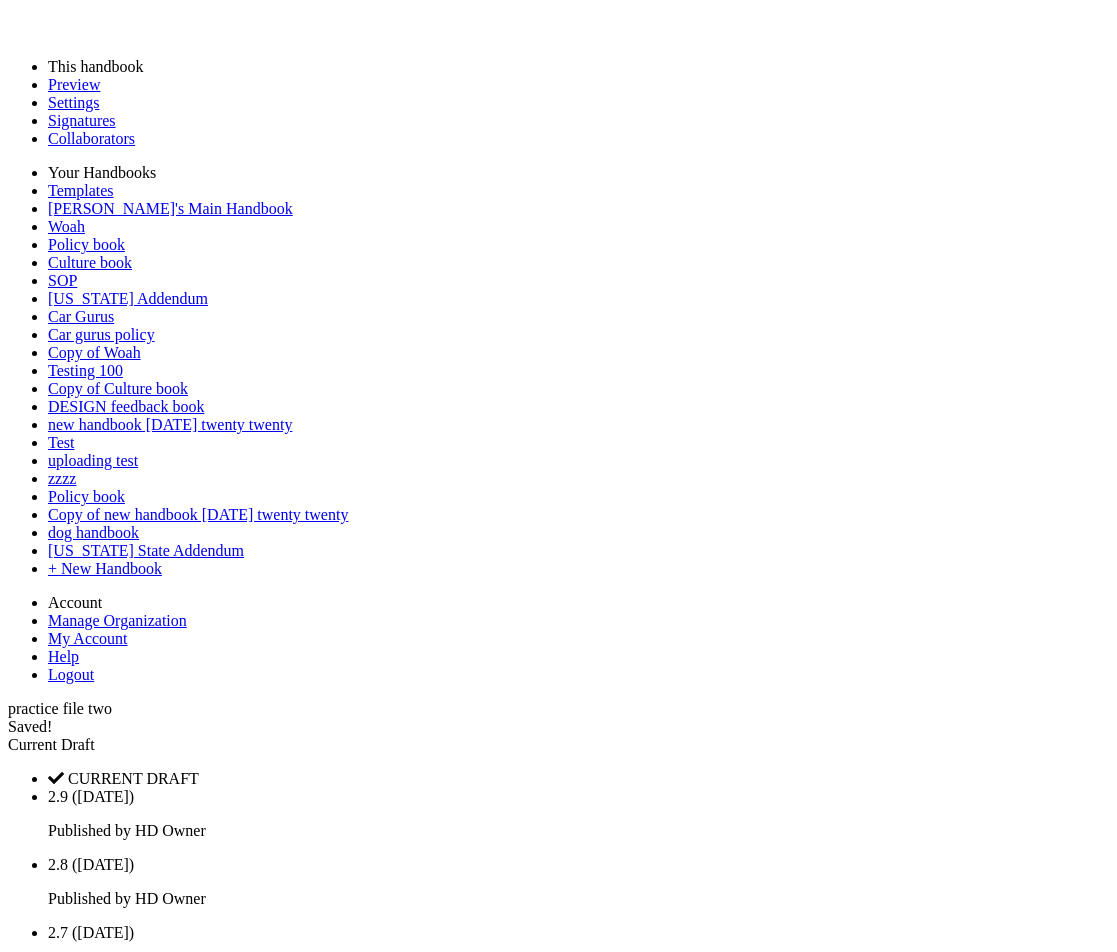 click on "Confirm & Publish" at bounding box center [69, 5386] 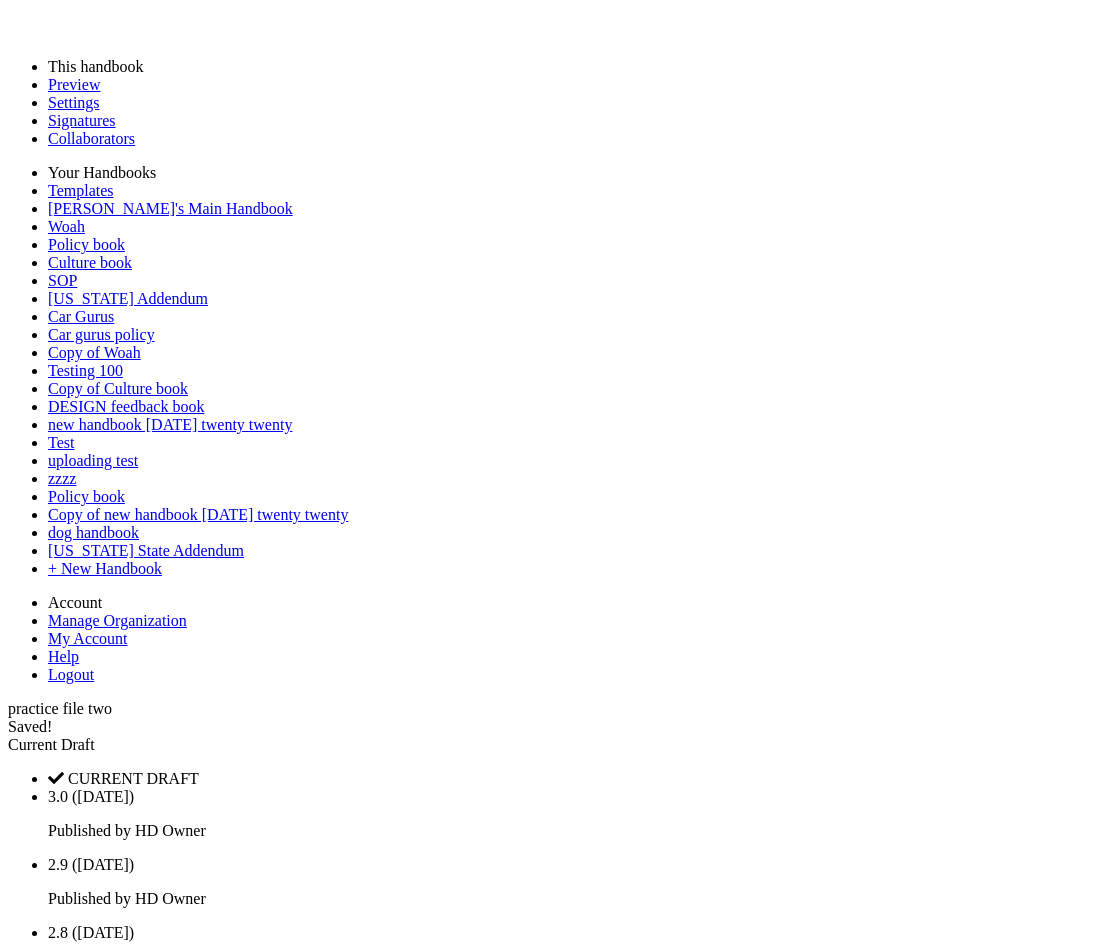 click at bounding box center [558, 178520] 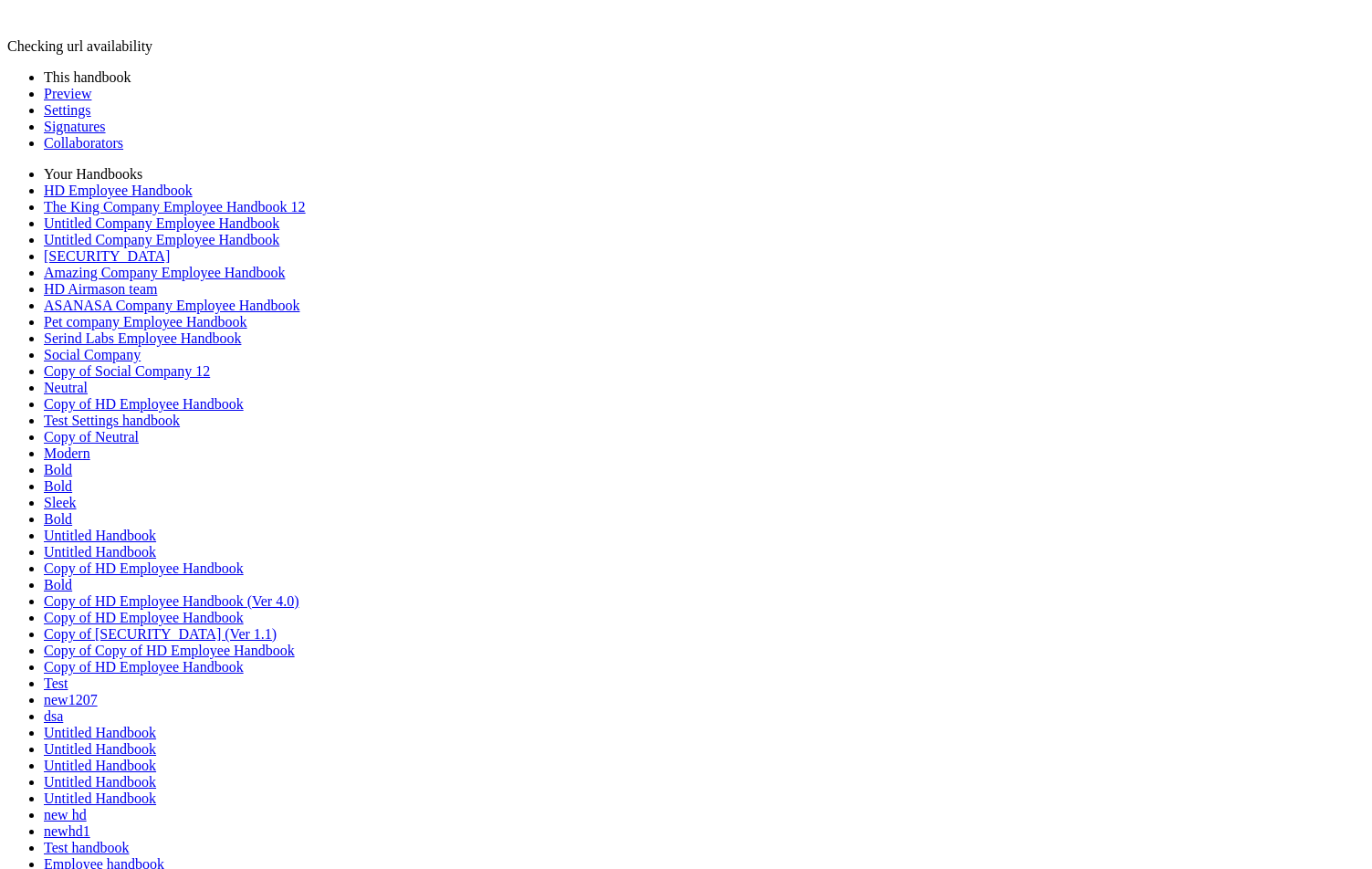 scroll, scrollTop: 0, scrollLeft: 0, axis: both 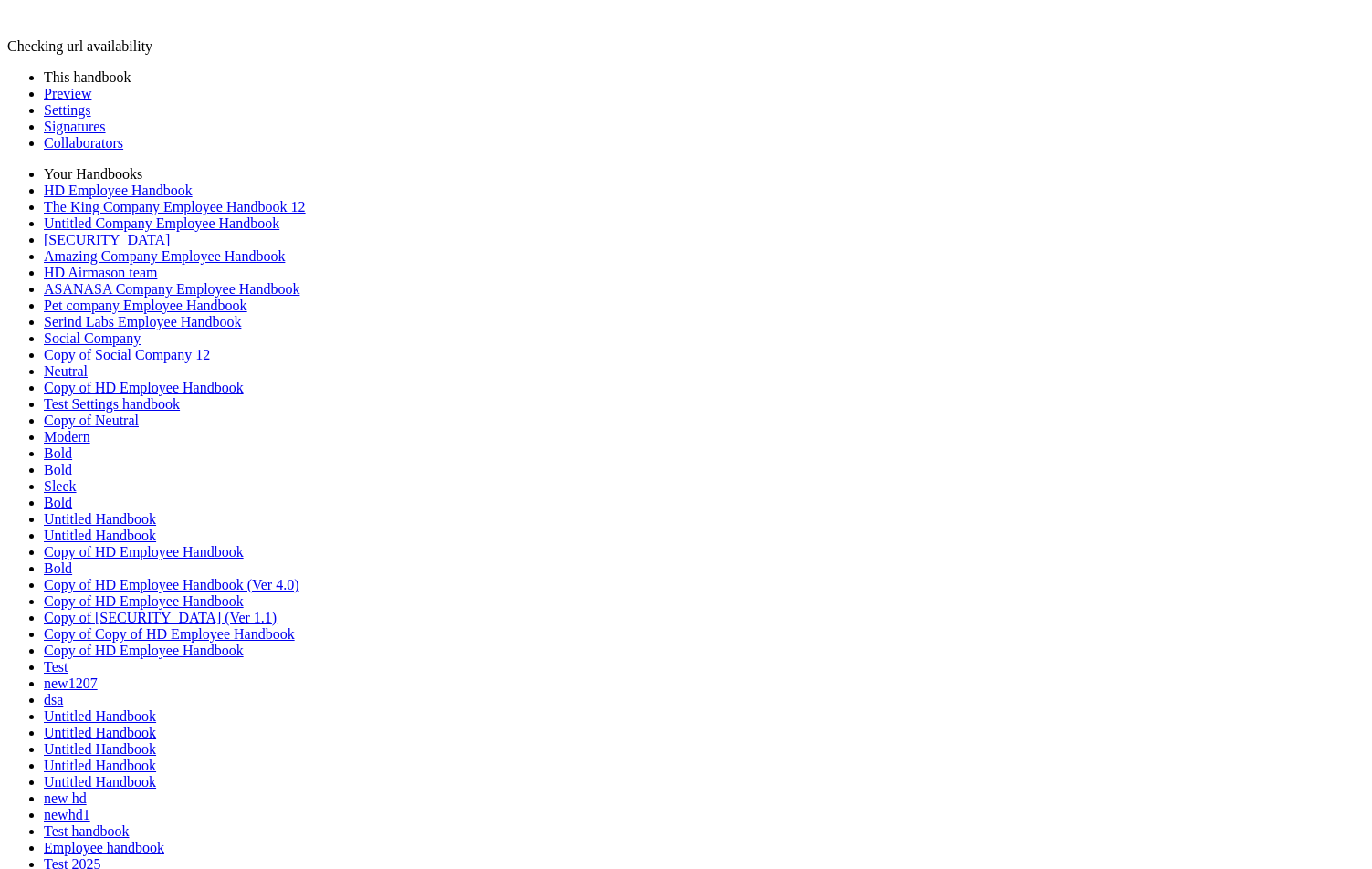 click on "Current Draft" at bounding box center (686, 1140) 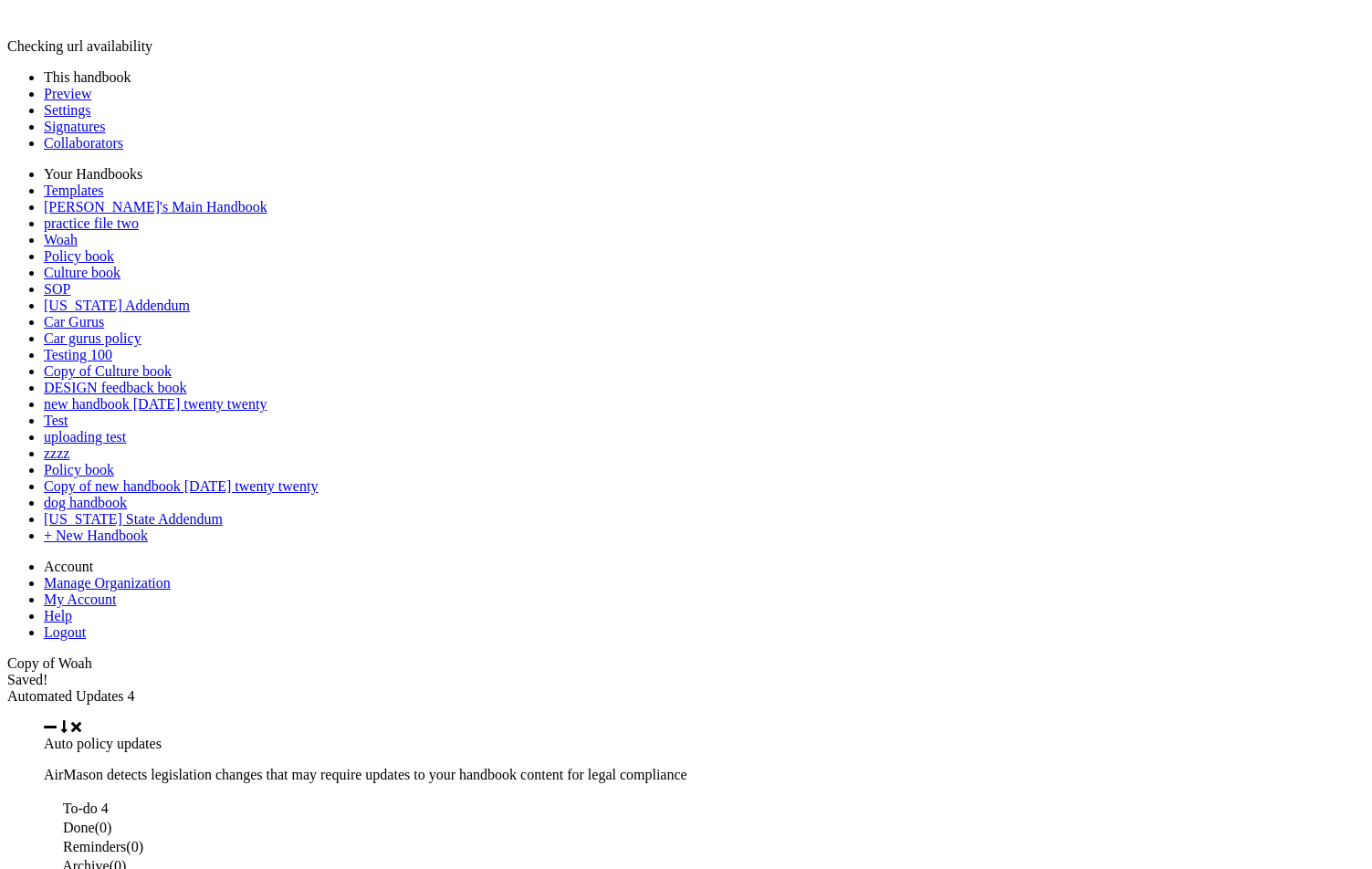 click at bounding box center (704, 490371) 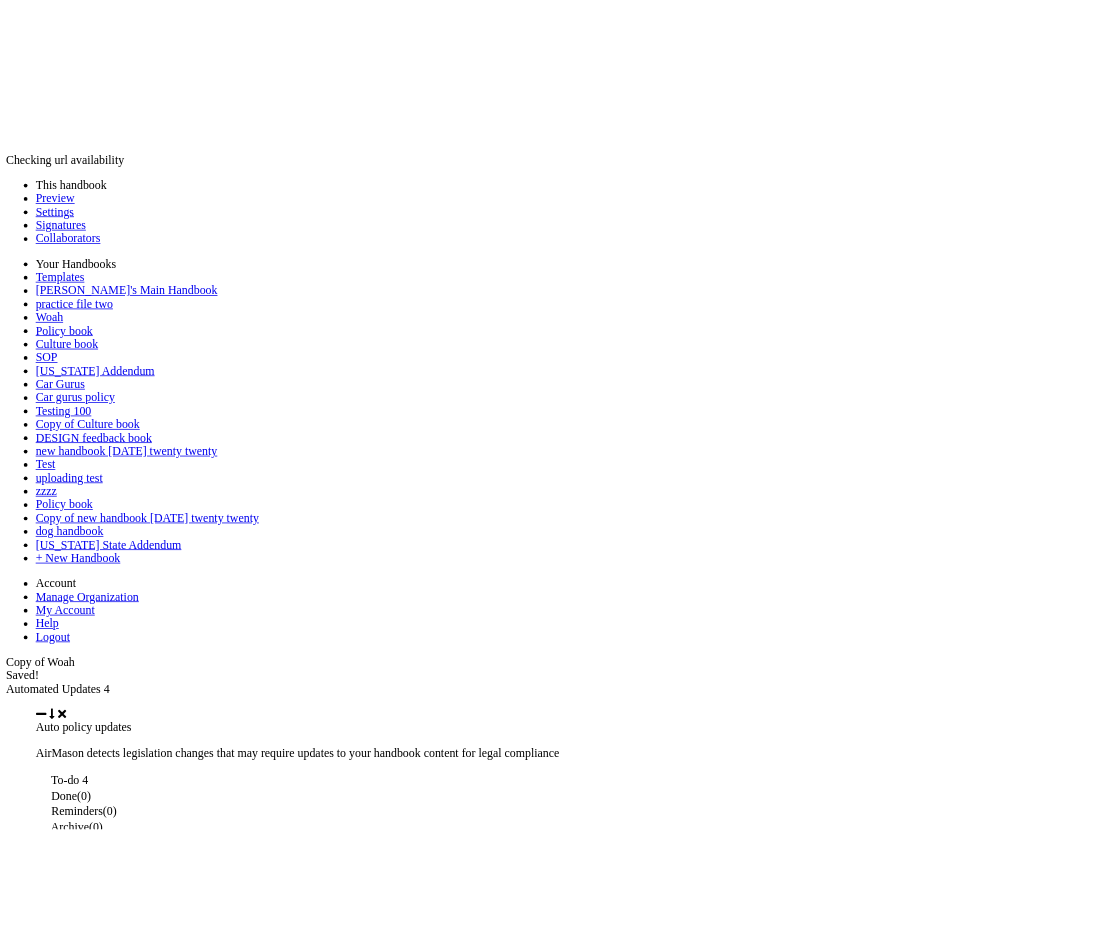 scroll, scrollTop: 0, scrollLeft: 0, axis: both 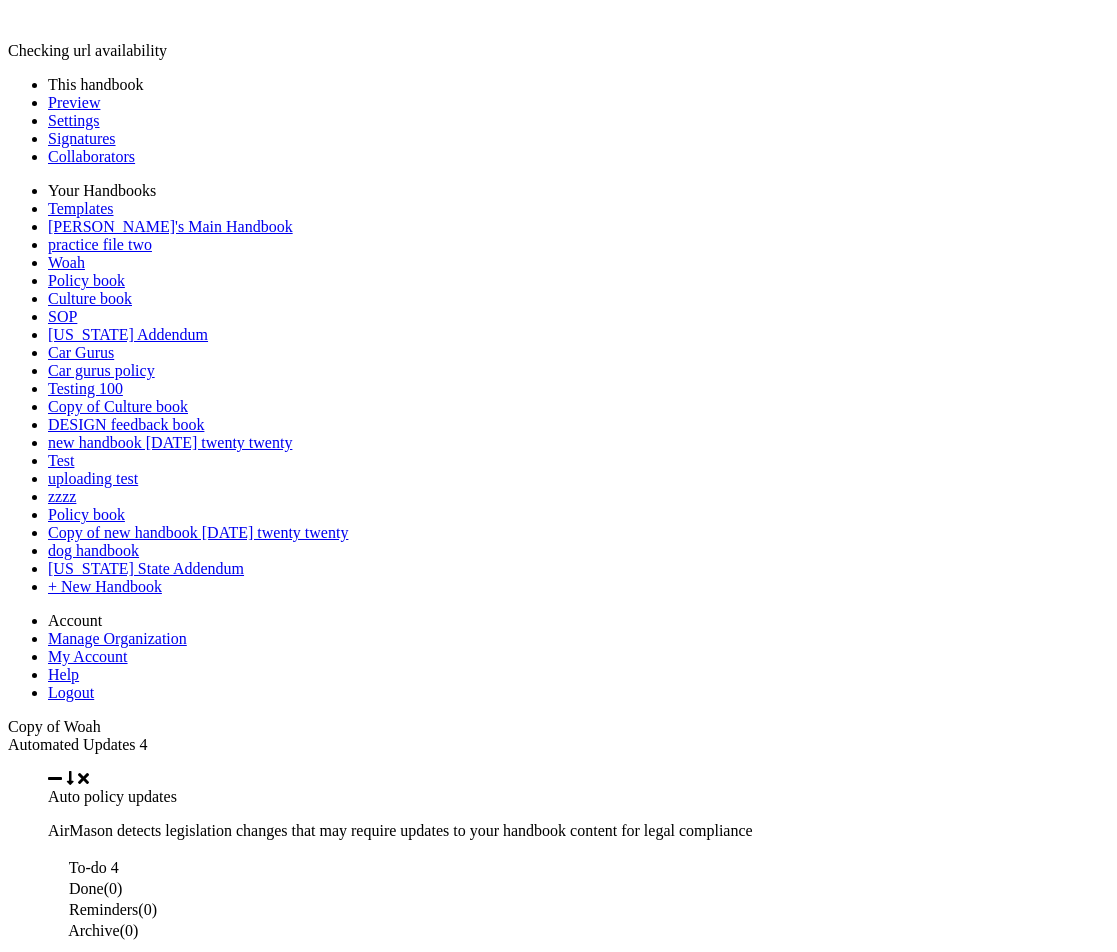 click at bounding box center [56, 537267] 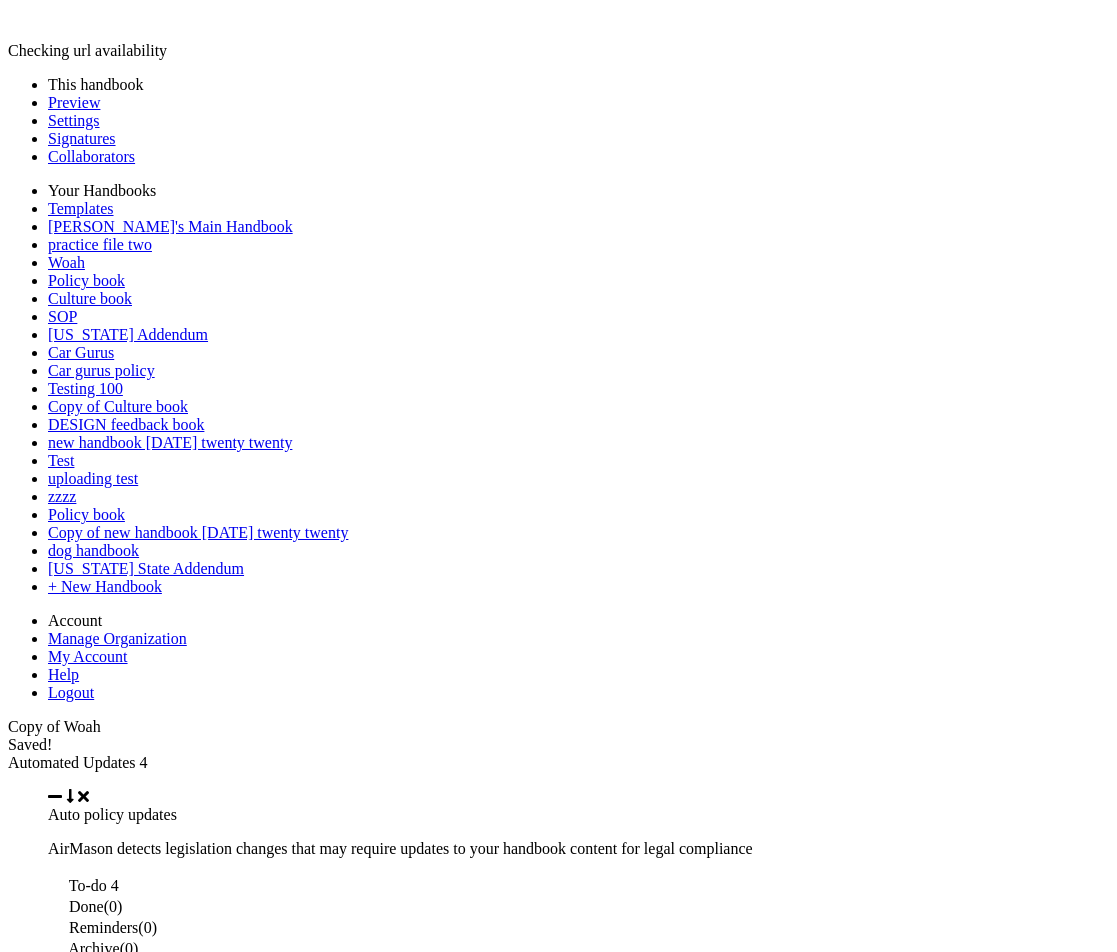 click at bounding box center [56, 537285] 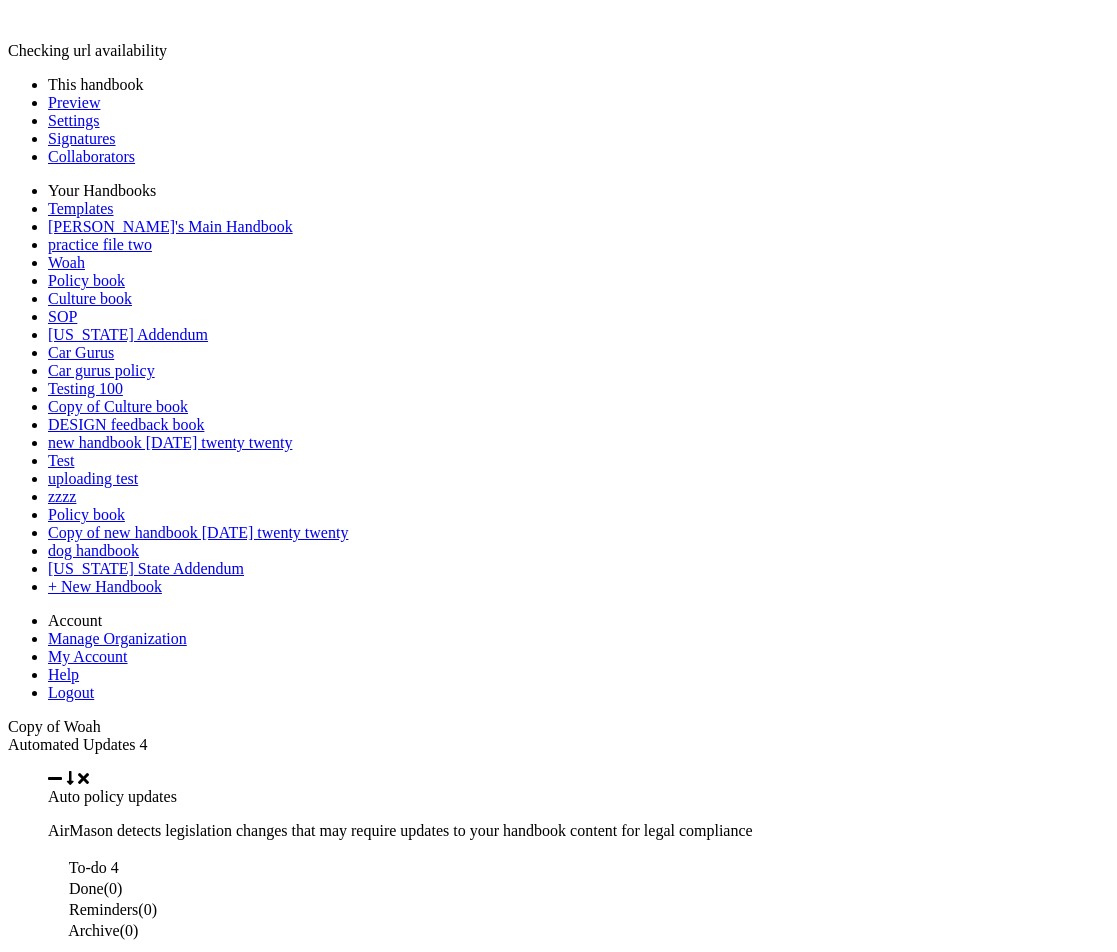 click on "**********" at bounding box center [358, 743100] 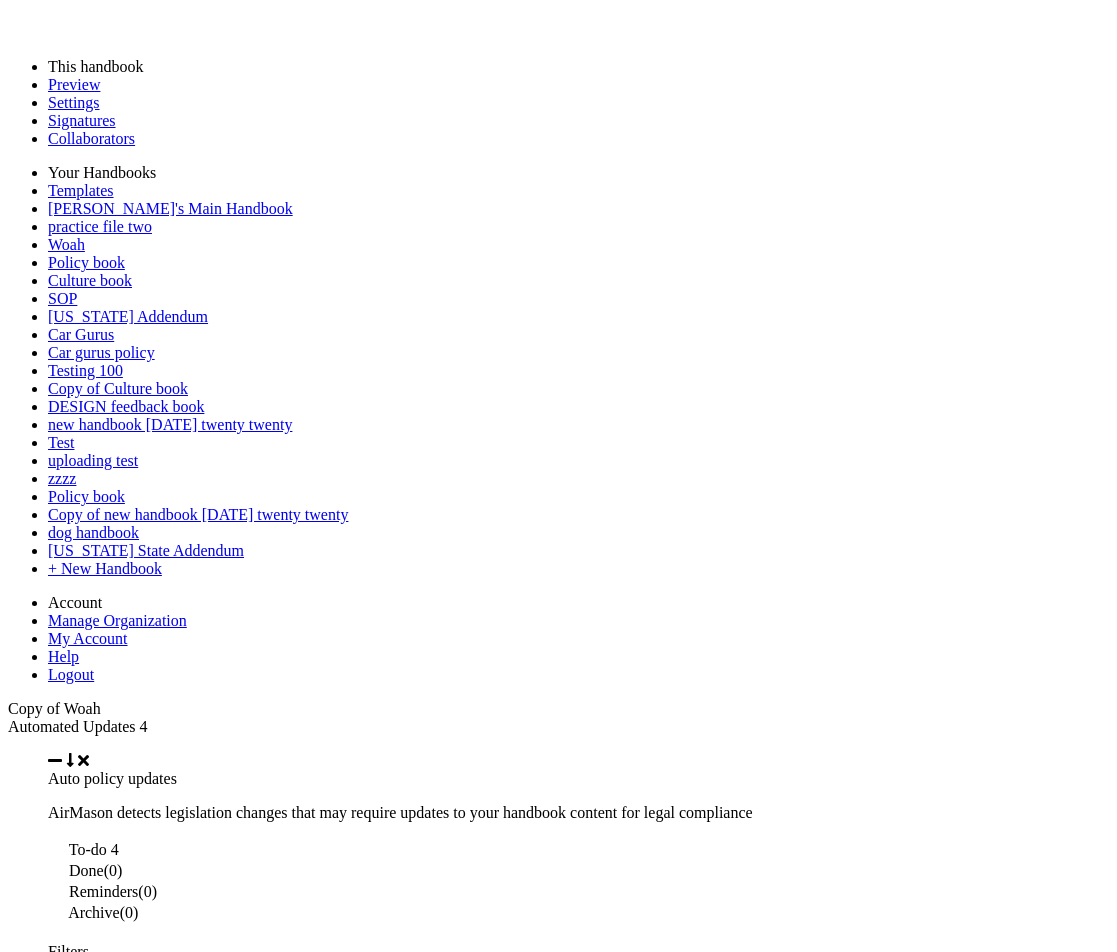 type on "**********" 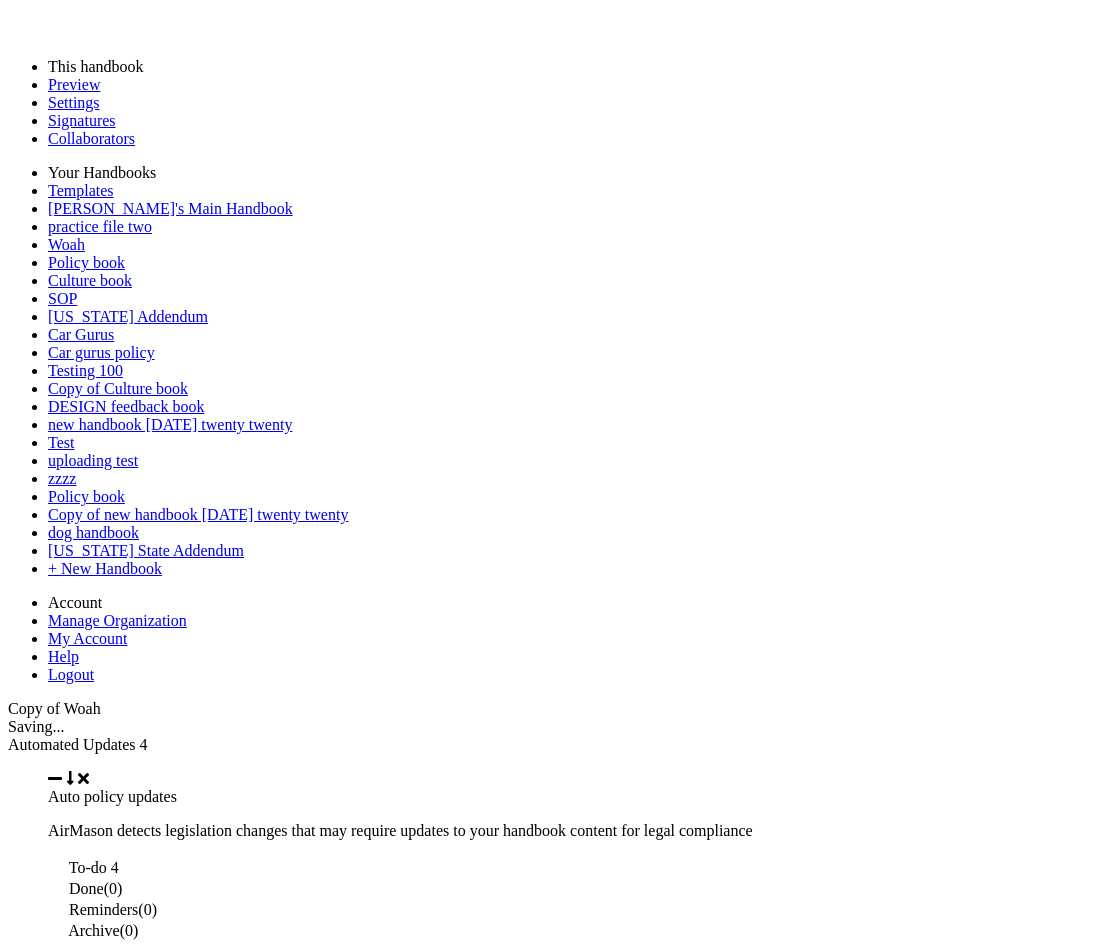 click on "Publish
Publish
Request Approval
Preview Draft" at bounding box center [558, 6770] 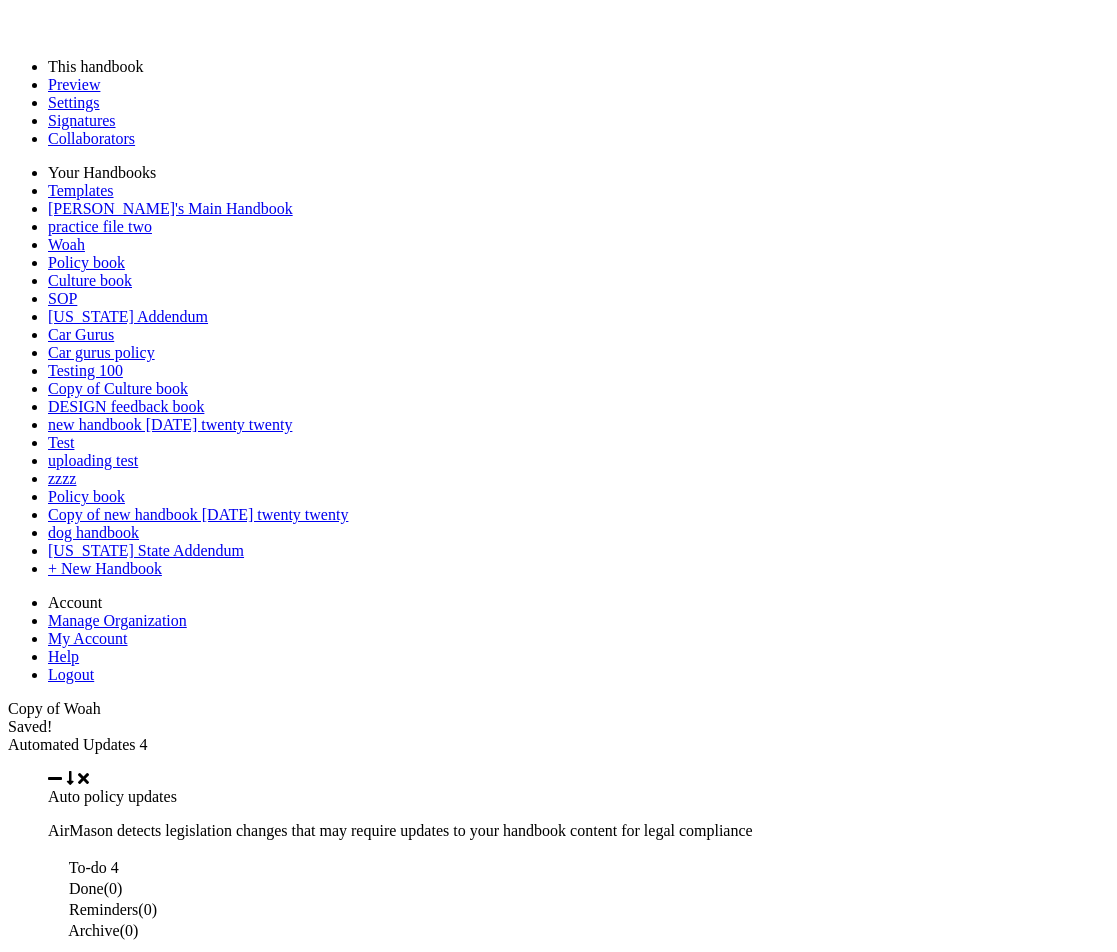 click on "Publish" at bounding box center [32, 6734] 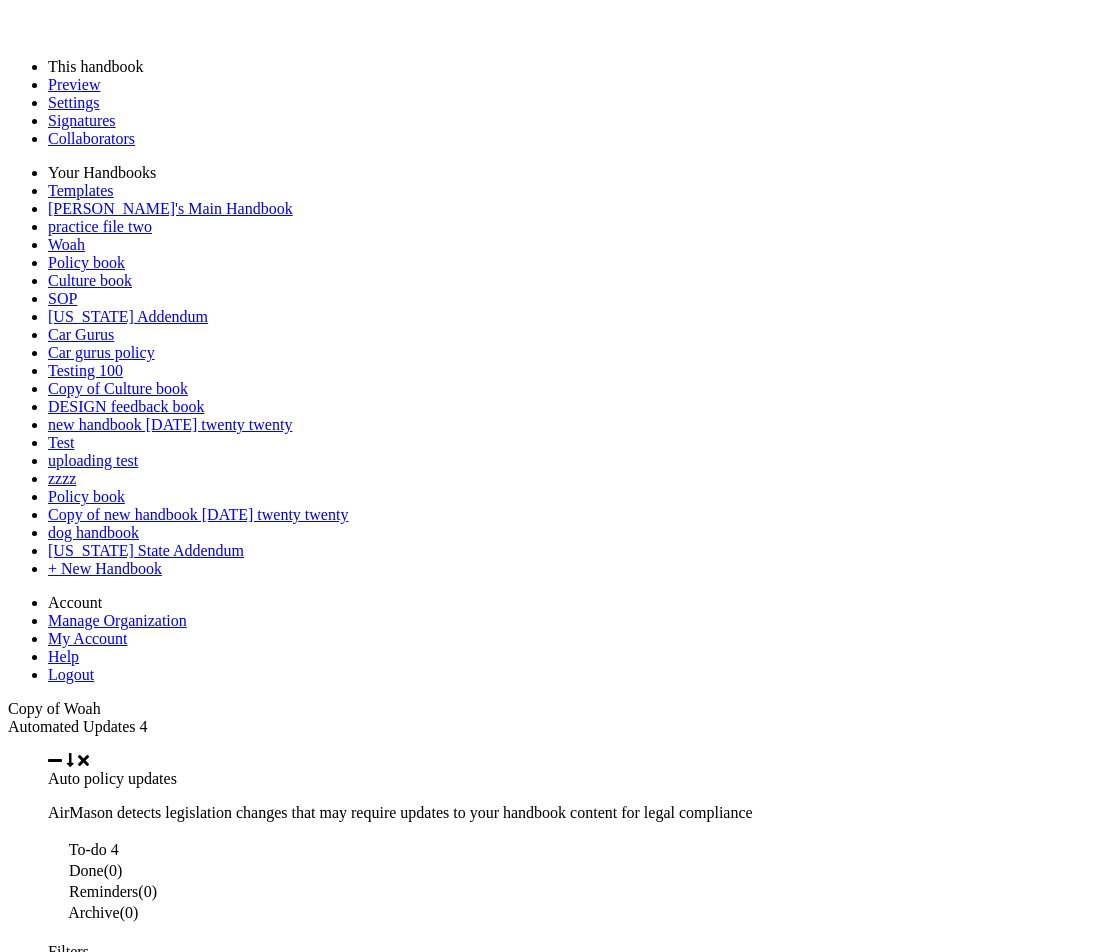 click on "Publish" at bounding box center (32, 6716) 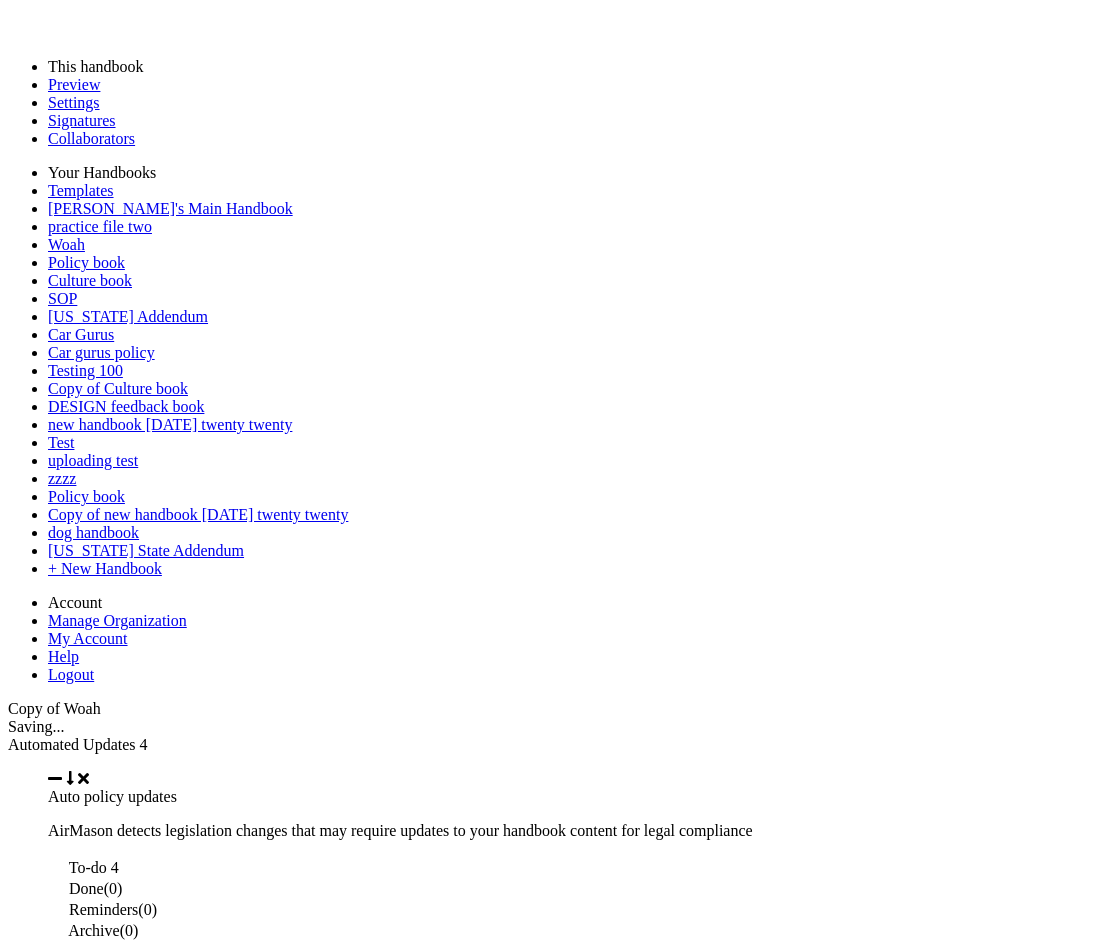 click on "Publish
Publish
Request Approval
Preview Draft" at bounding box center [558, 6770] 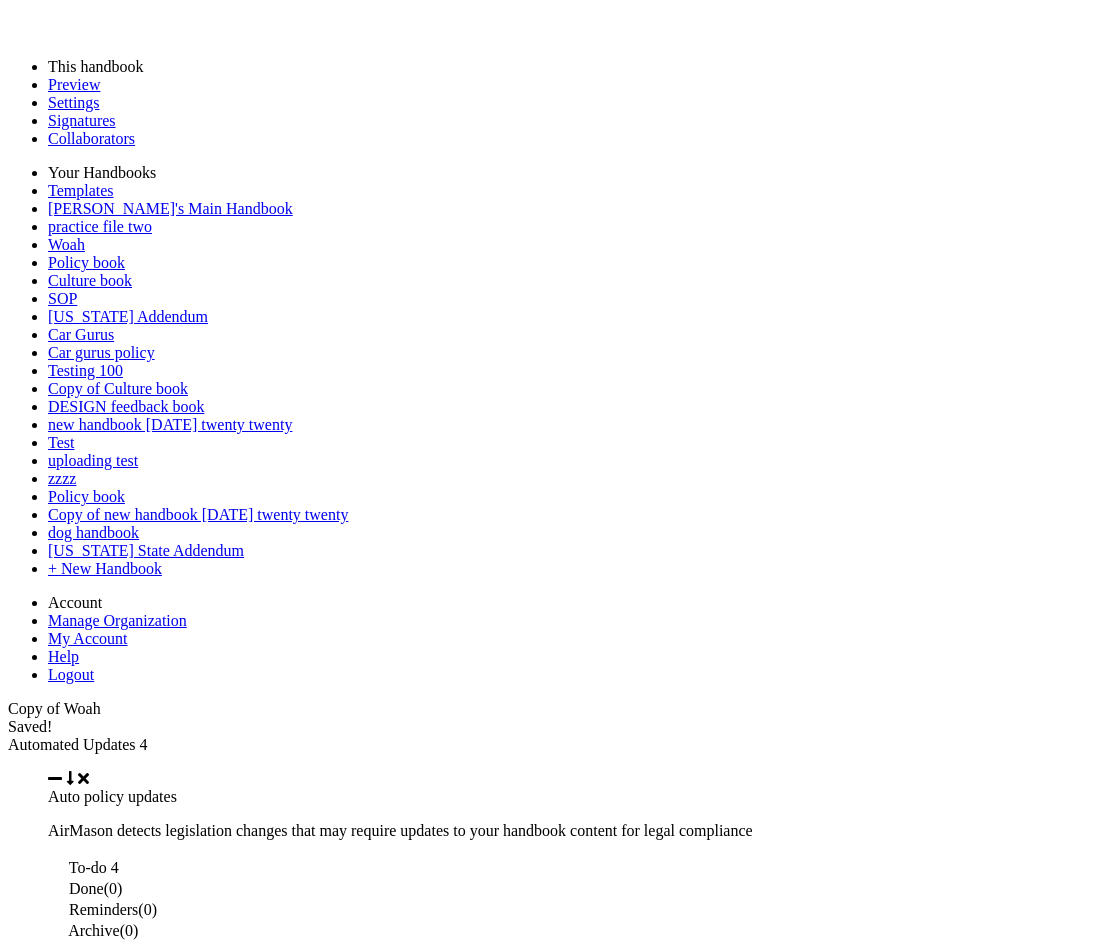 click on "**********" at bounding box center (558, 731544) 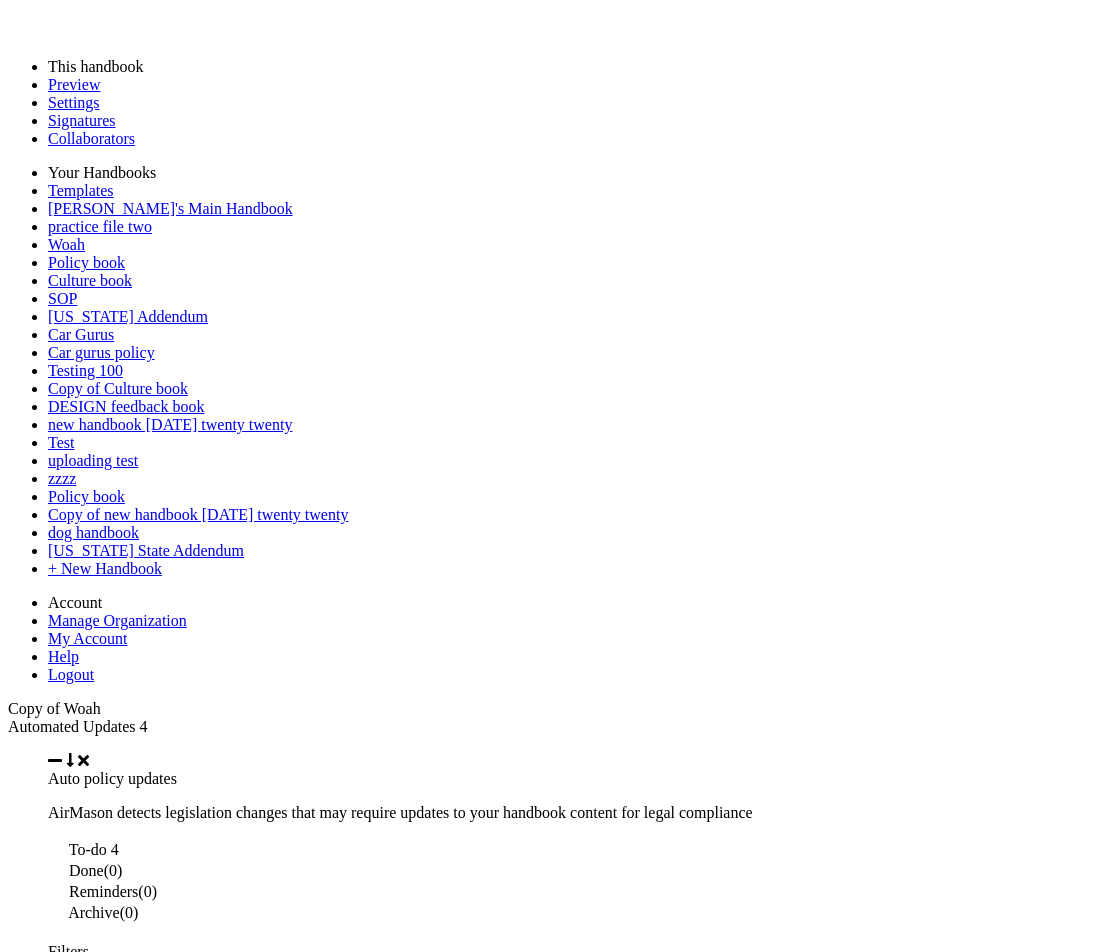 scroll, scrollTop: 0, scrollLeft: 0, axis: both 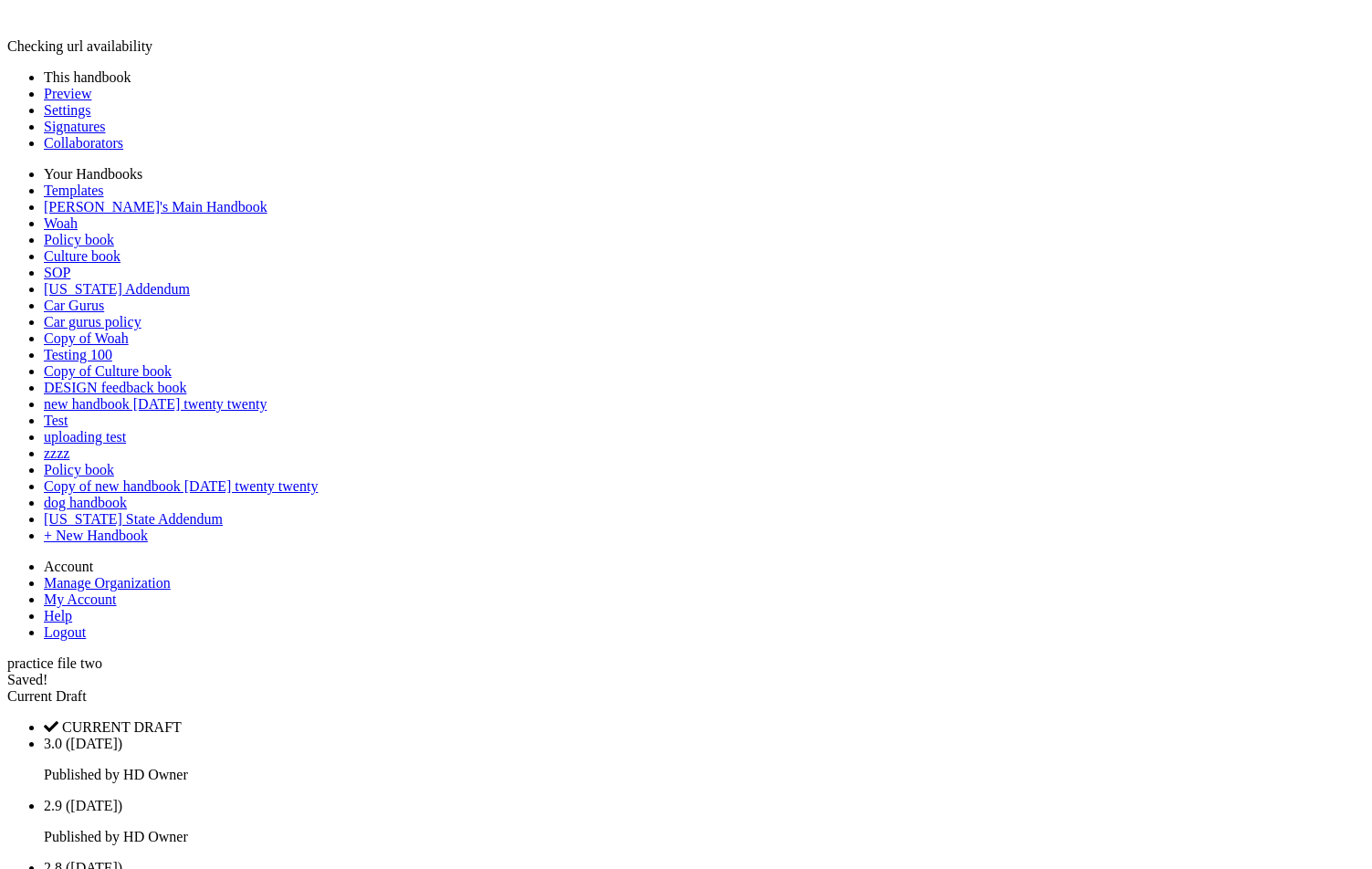 click on "Publish" at bounding box center (29, 2047) 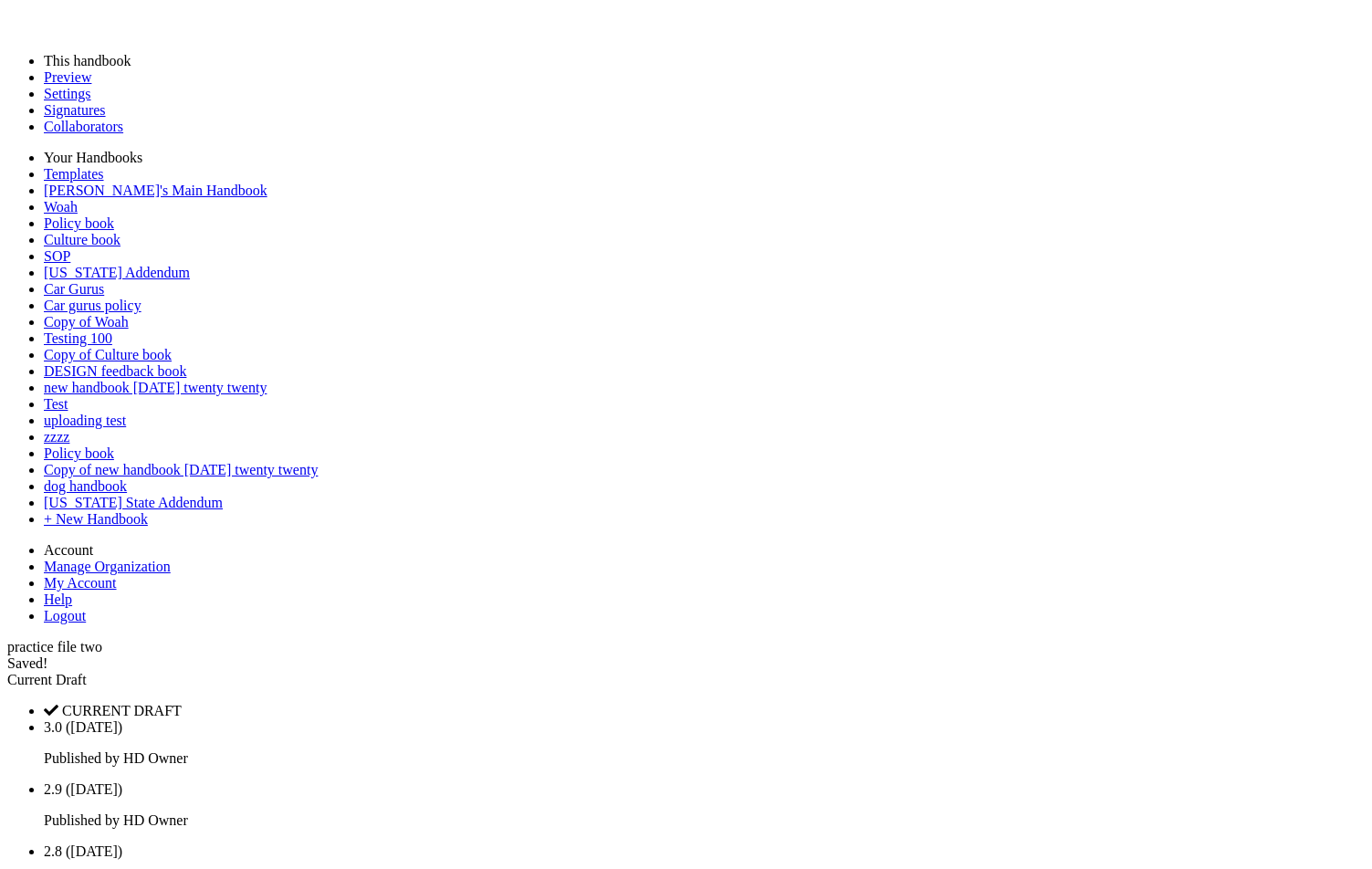 scroll, scrollTop: 0, scrollLeft: 0, axis: both 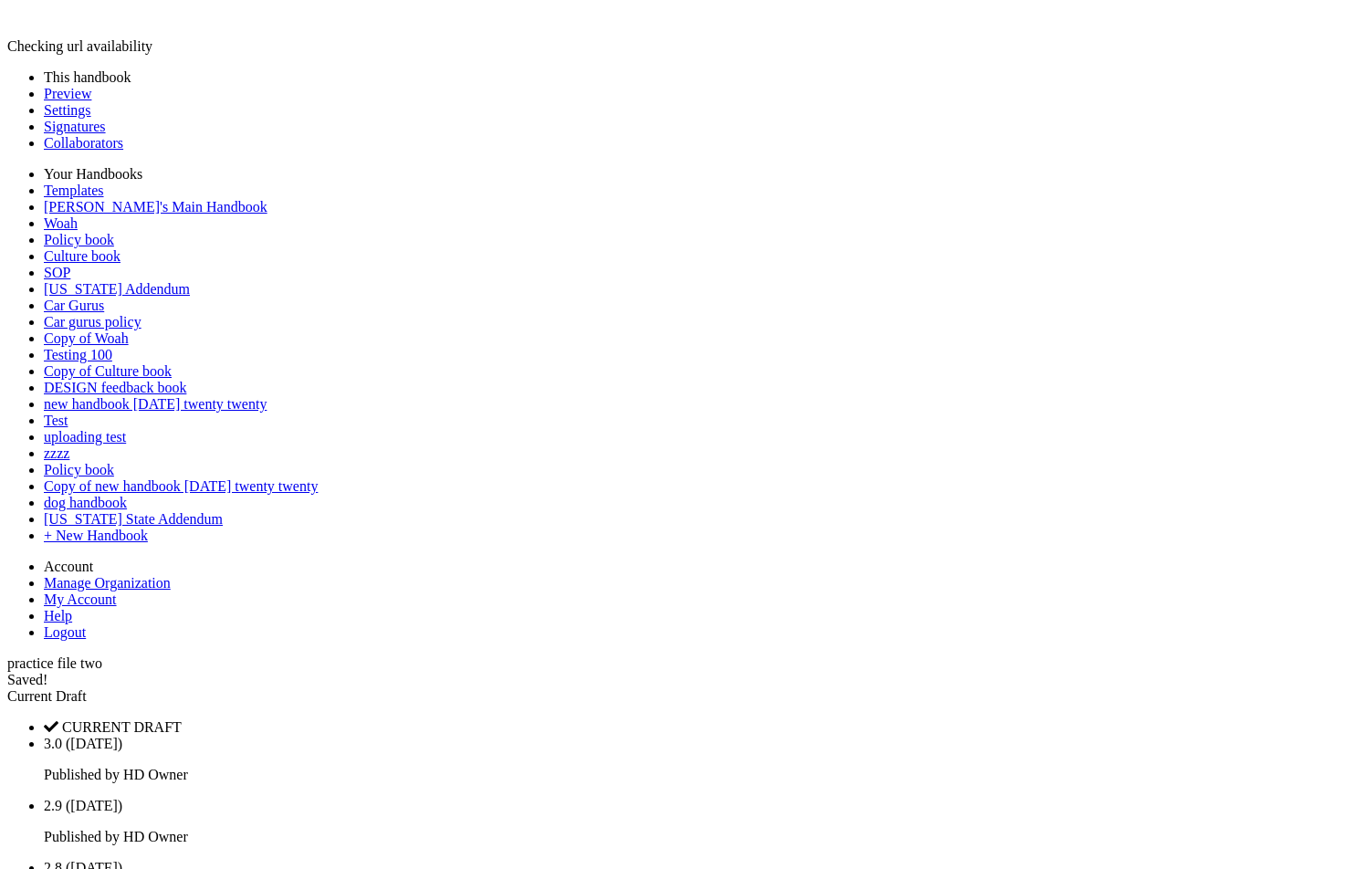 click on "Launch" at bounding box center [29, 2047] 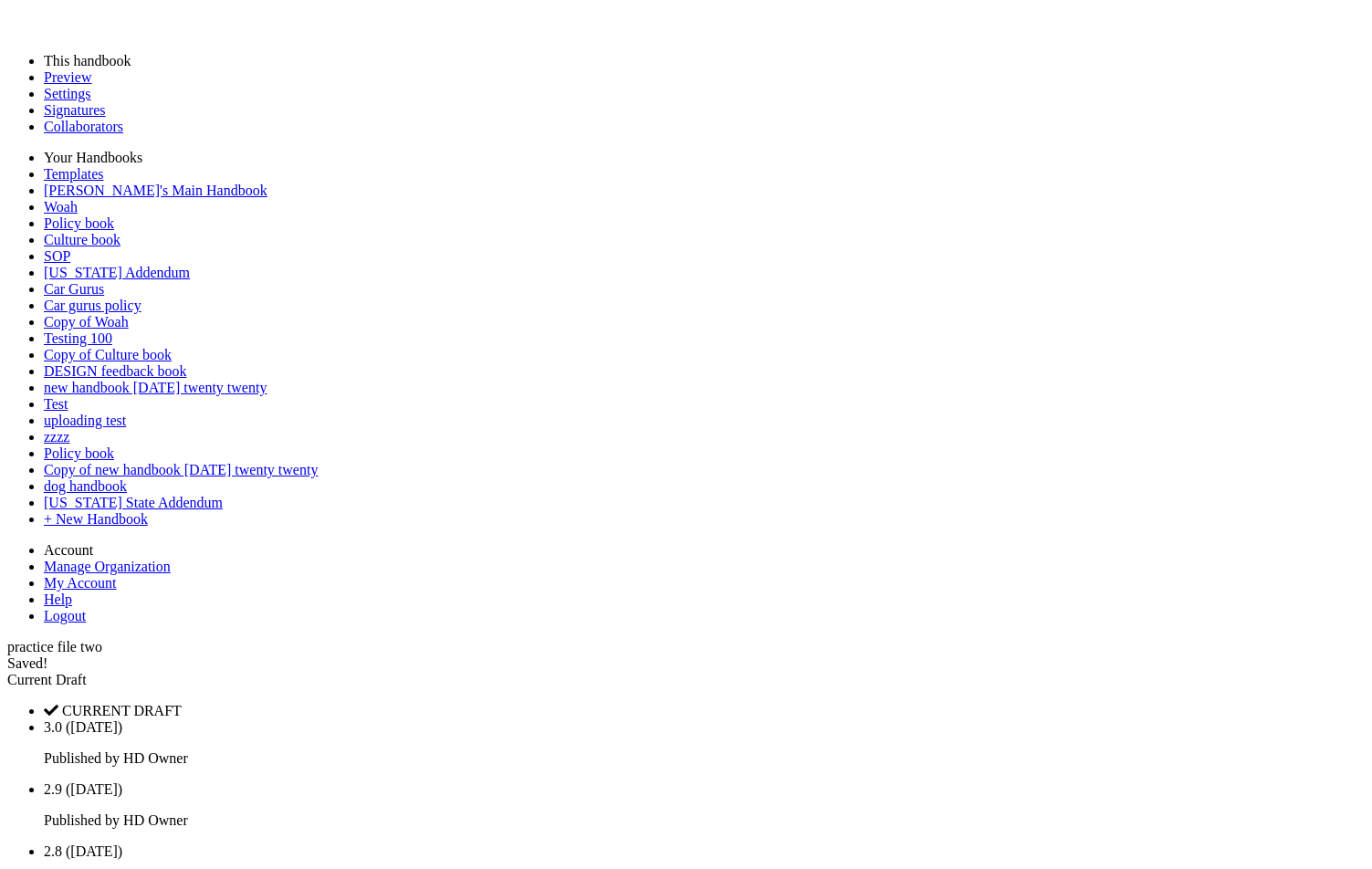 click on "Notify My Collaborators   and   Publish New
Versions  of the affected documents." at bounding box center [686, 5508] 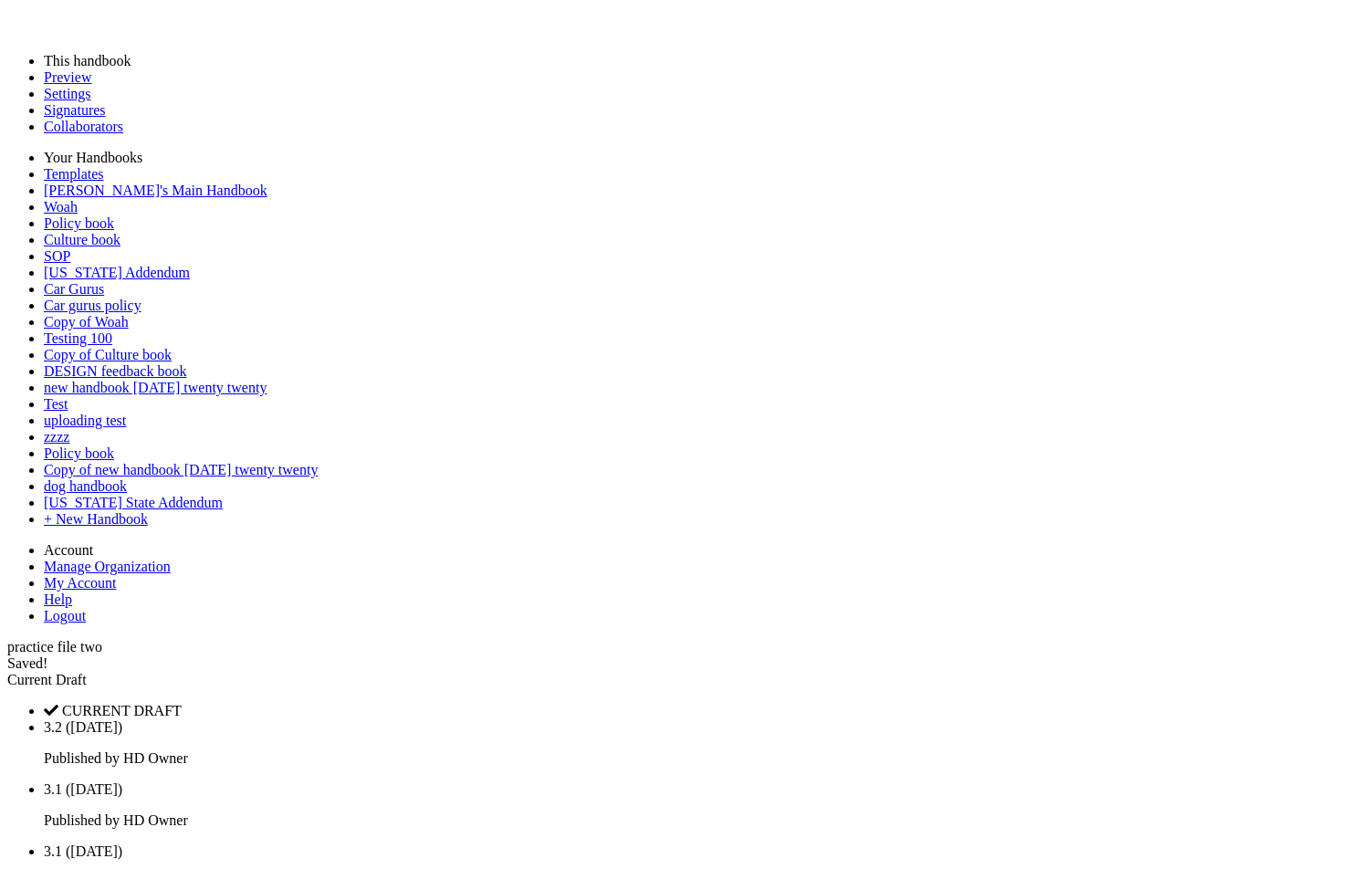click at bounding box center [686, 164983] 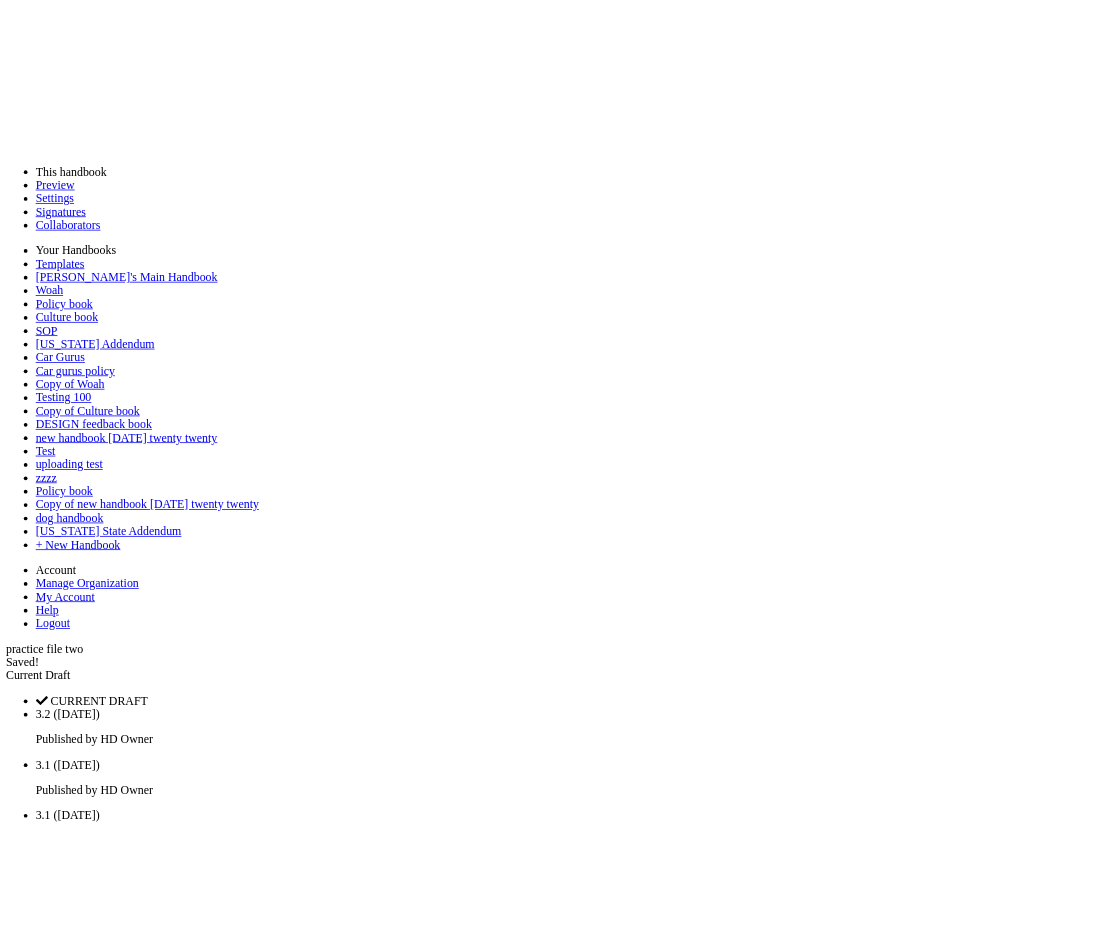 scroll, scrollTop: 0, scrollLeft: 0, axis: both 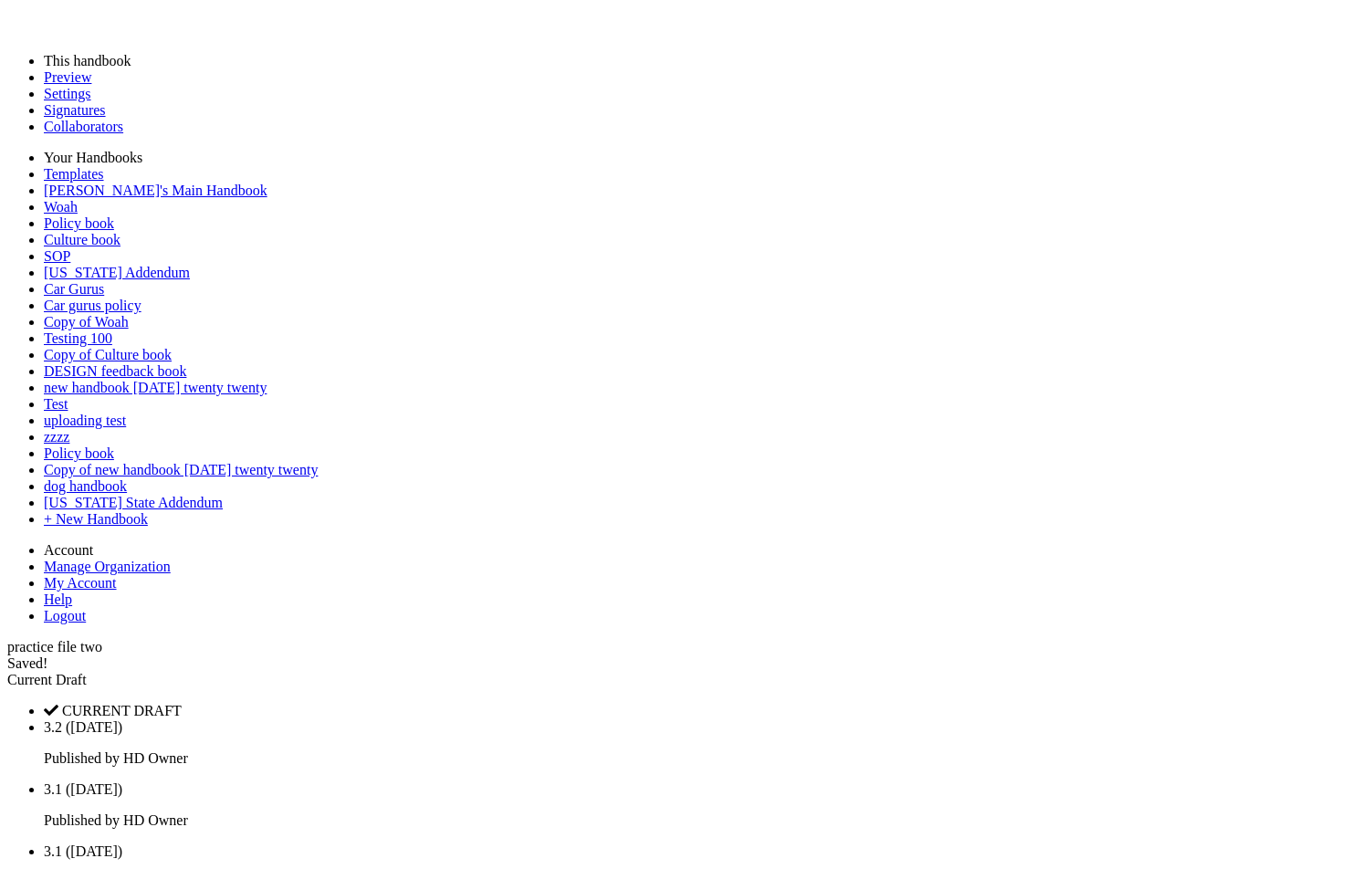 click at bounding box center [686, 5411] 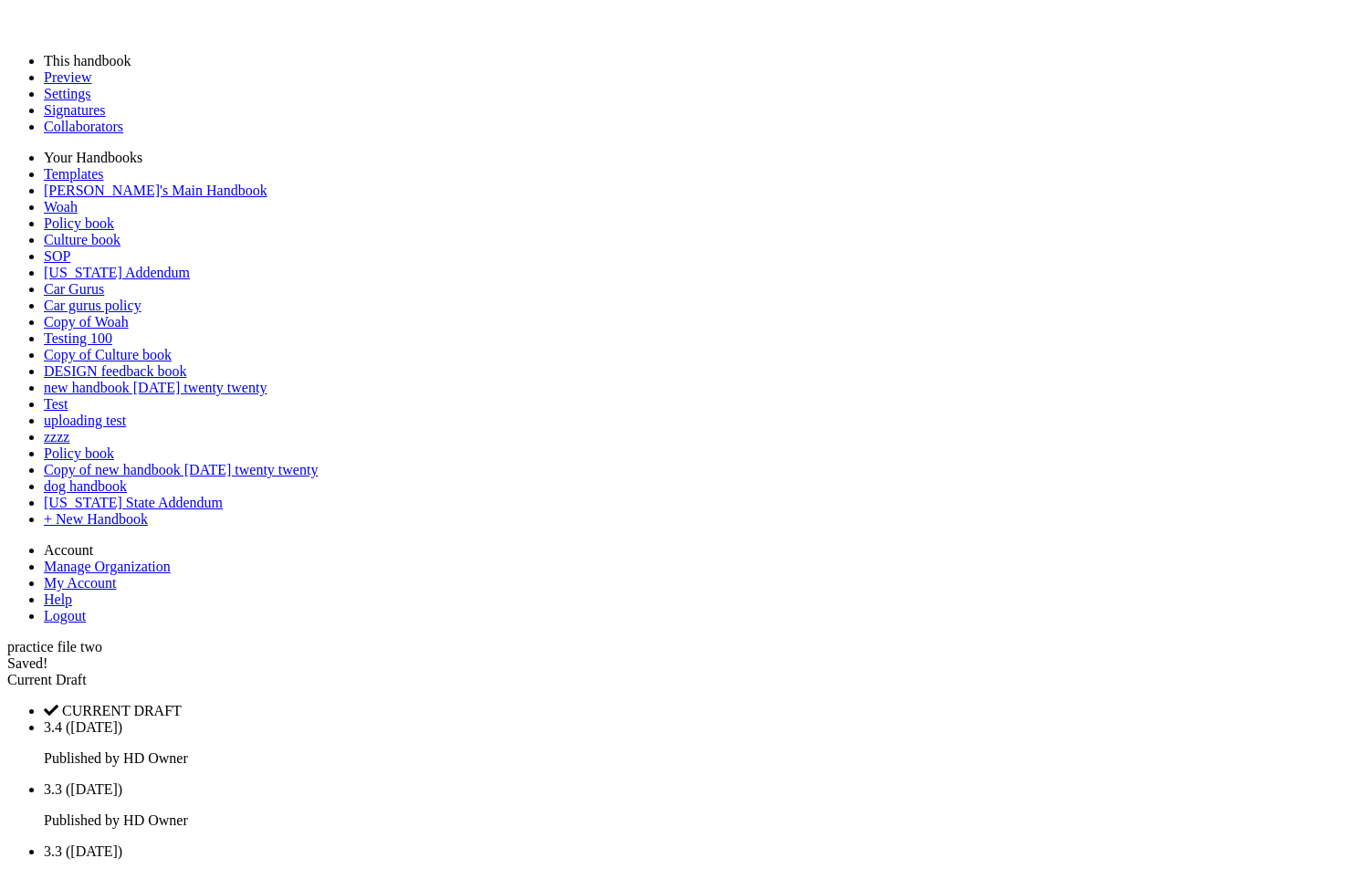type 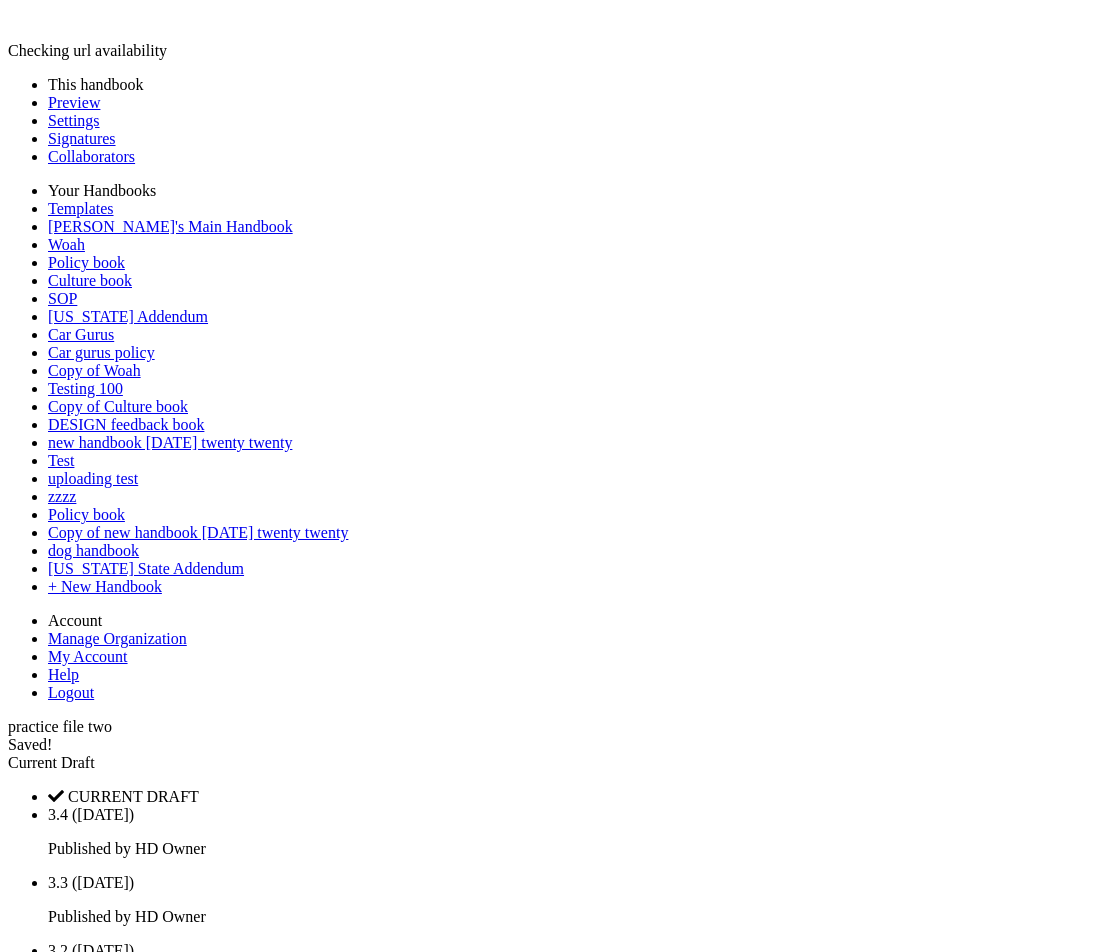 scroll, scrollTop: 0, scrollLeft: 0, axis: both 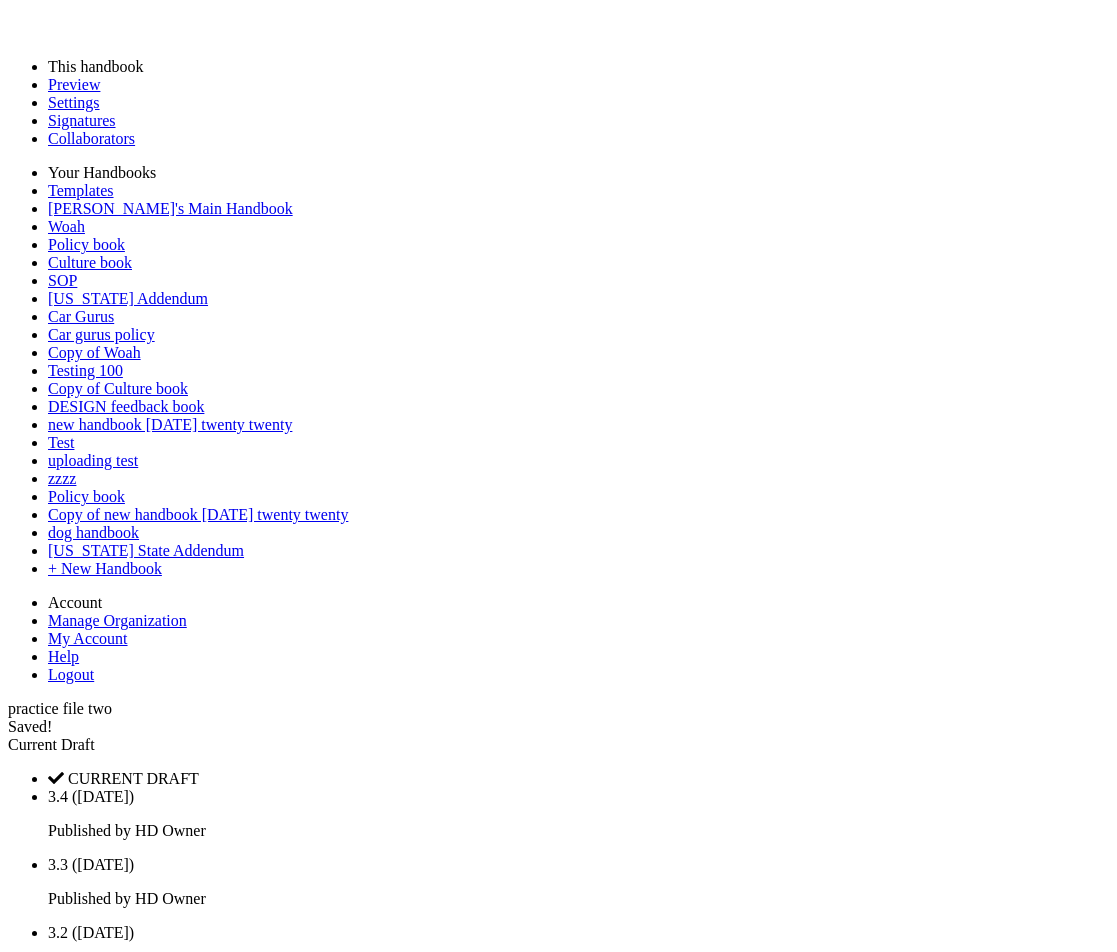 click on "Notify My Collaborators   and   Publish New
Versions  of the affected documents." at bounding box center (558, 6293) 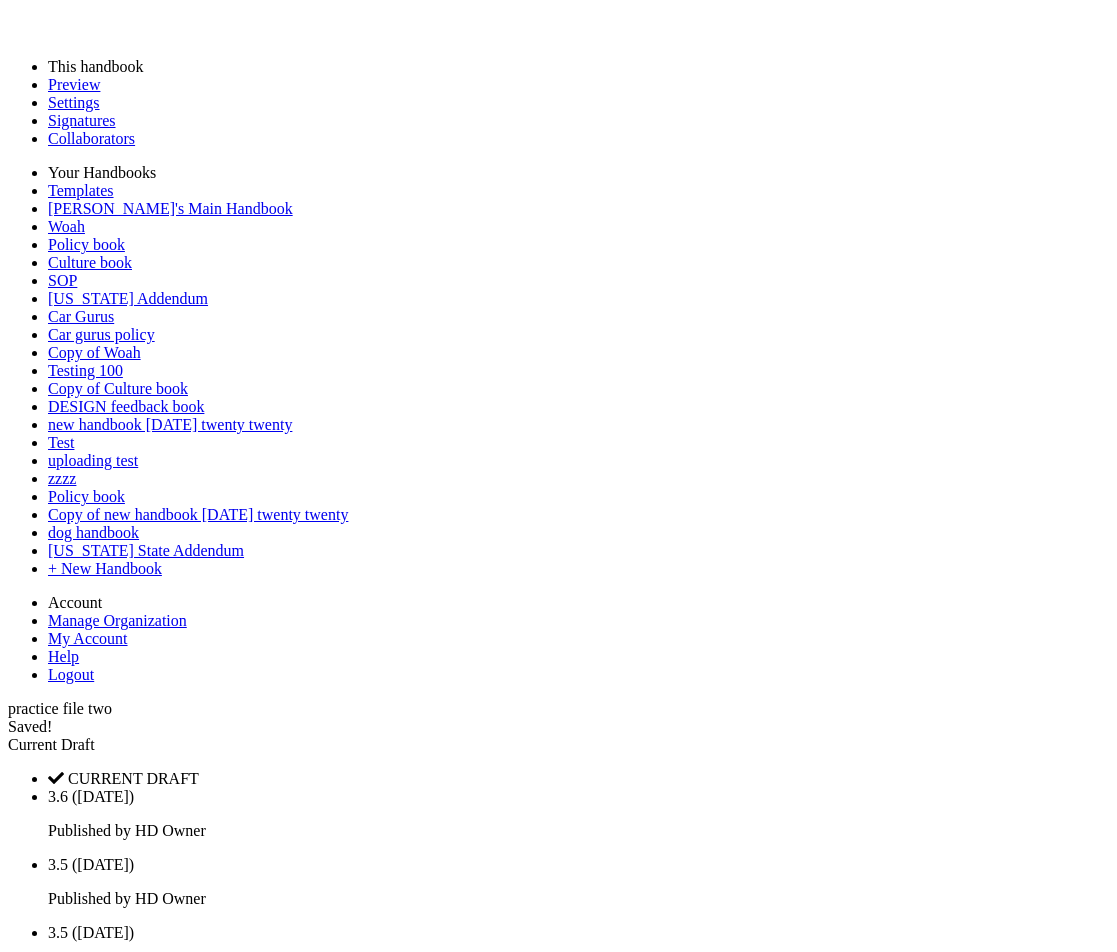 click at bounding box center [558, 181049] 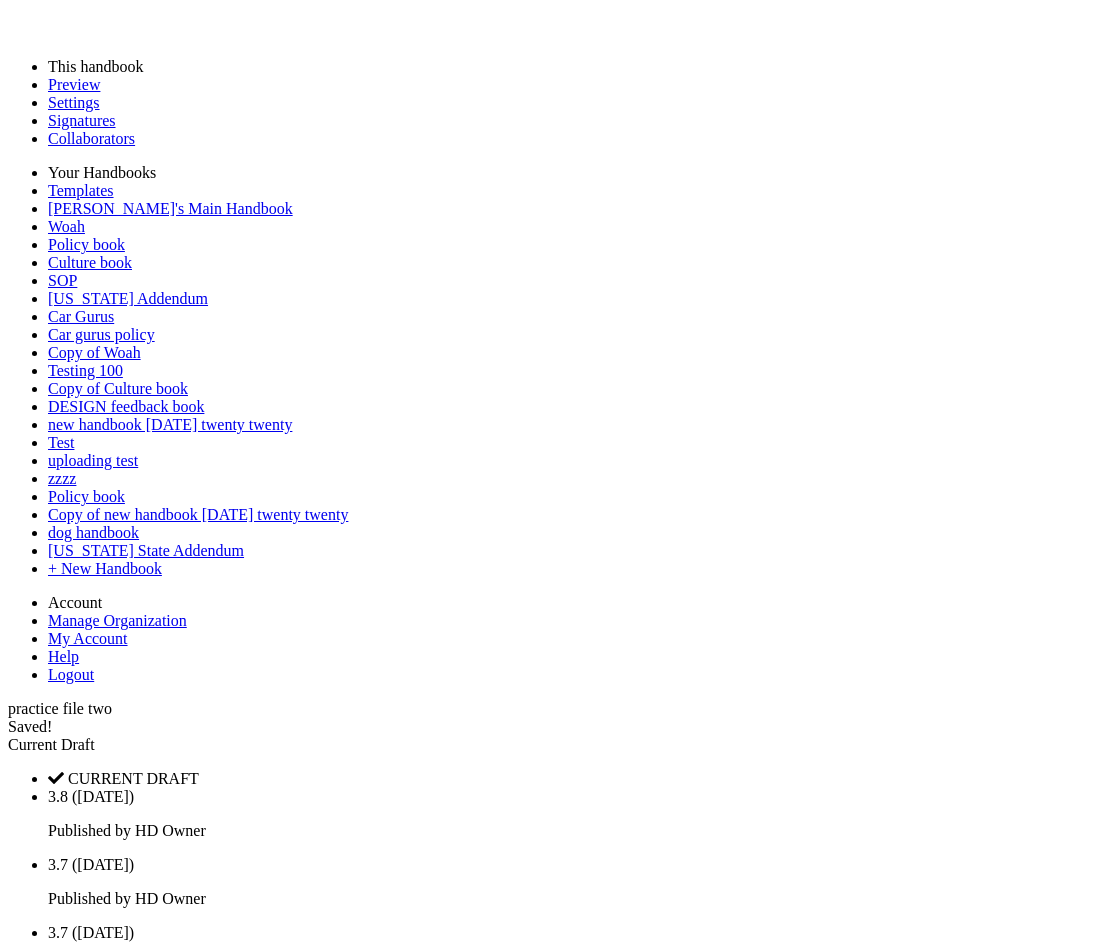 click at bounding box center (558, 181527) 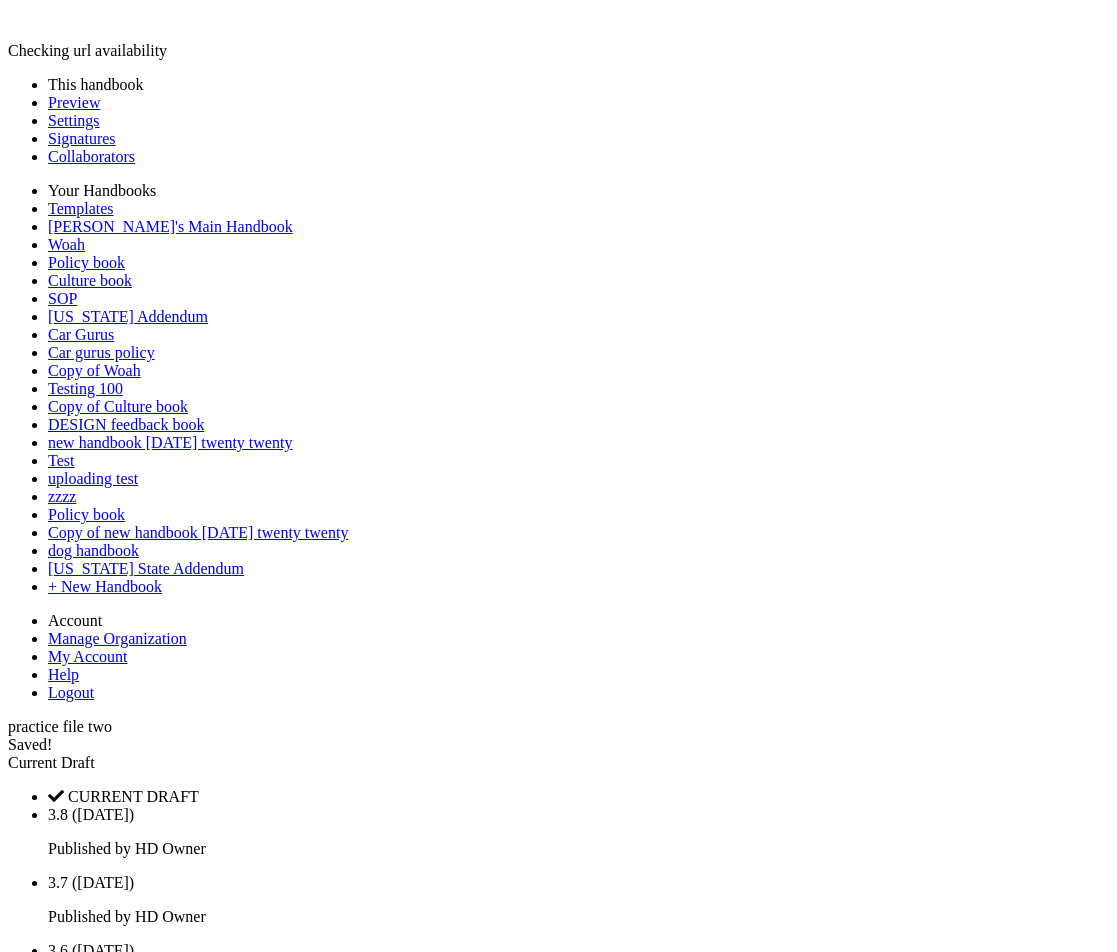 scroll, scrollTop: 0, scrollLeft: 0, axis: both 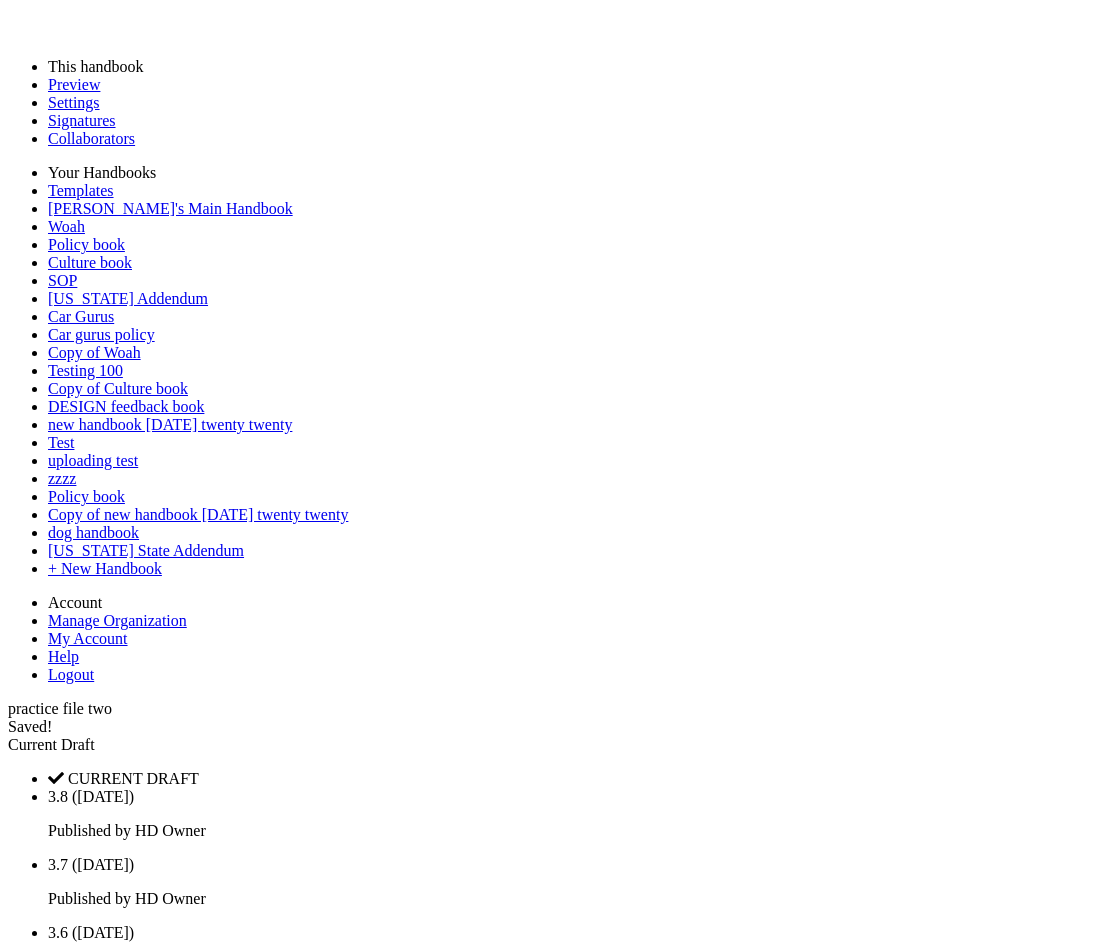 click on "Notify My Collaborators   and   Publish New
Versions  of the affected documents." at bounding box center [558, 4905] 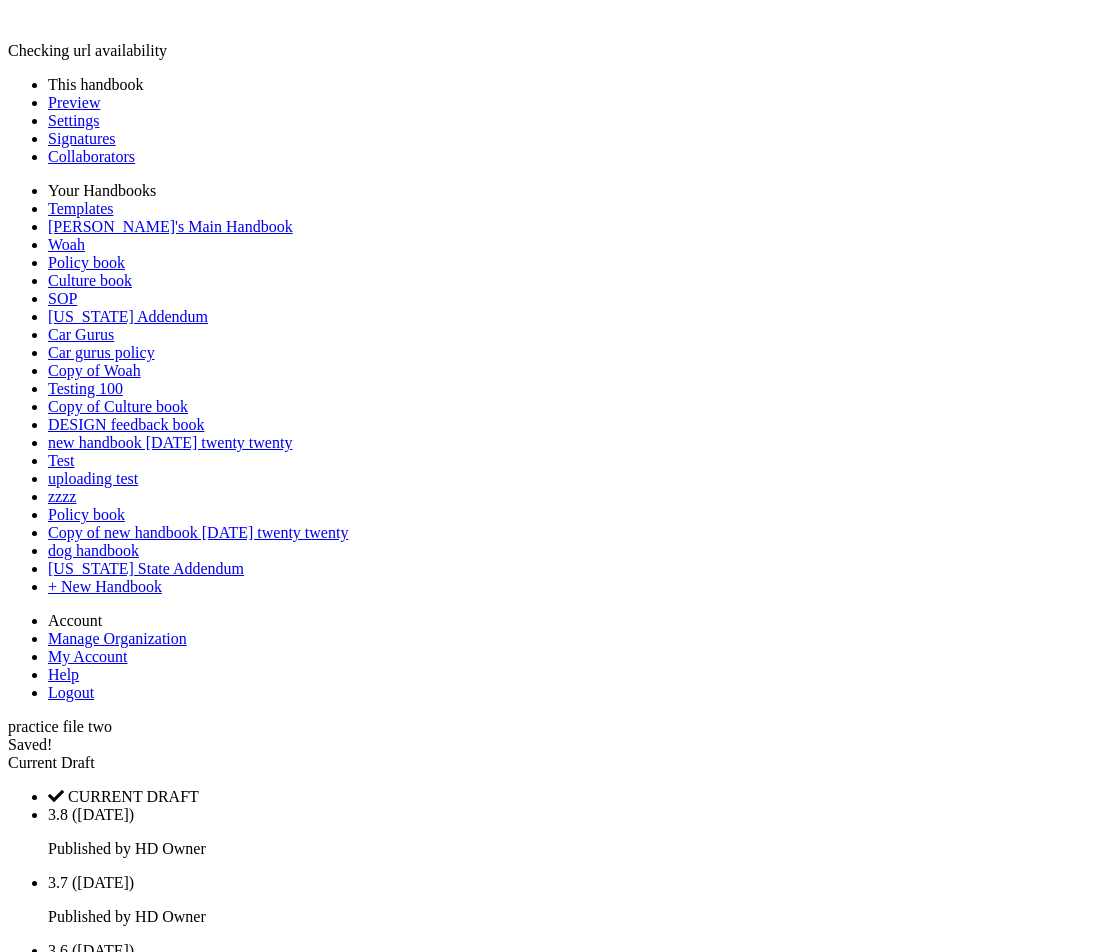 scroll, scrollTop: 0, scrollLeft: 0, axis: both 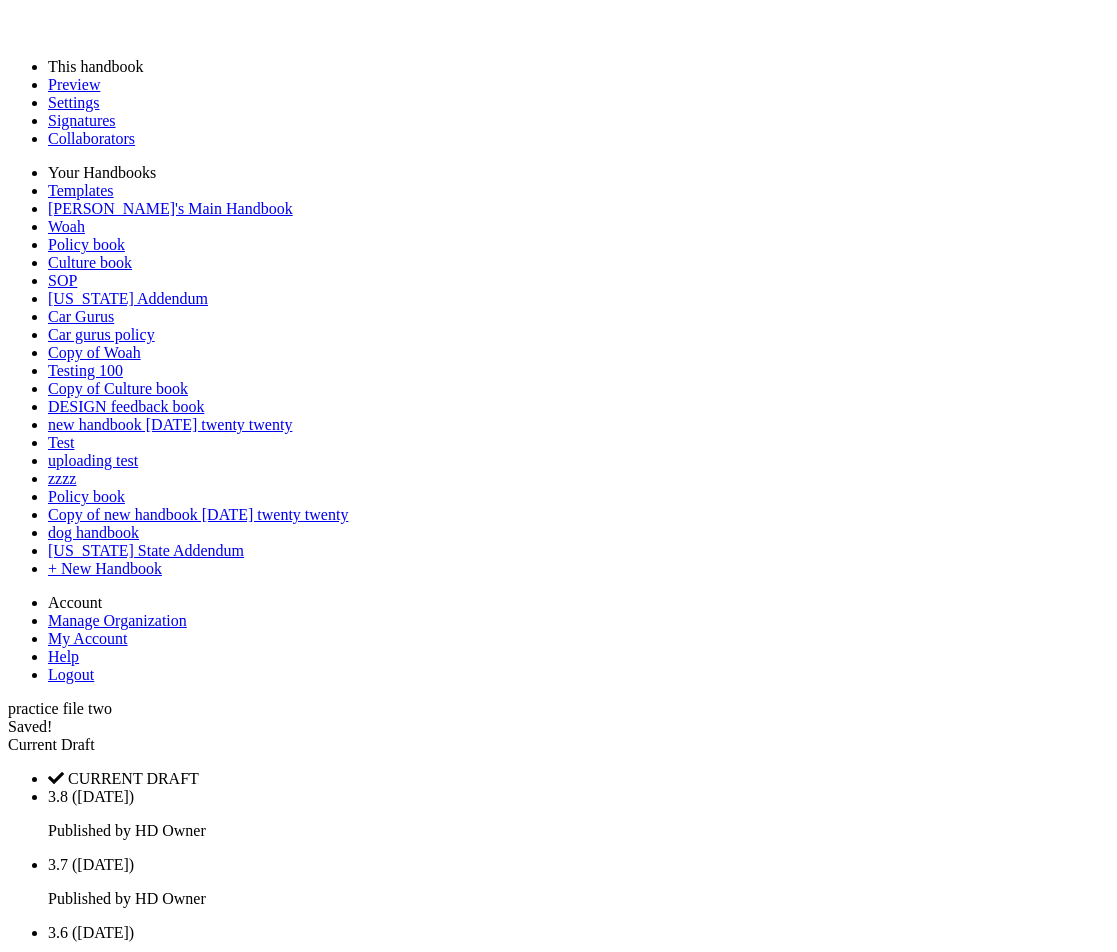 click on "Notify My Collaborators   and   Publish New
Versions  of the affected documents." at bounding box center (558, 6596) 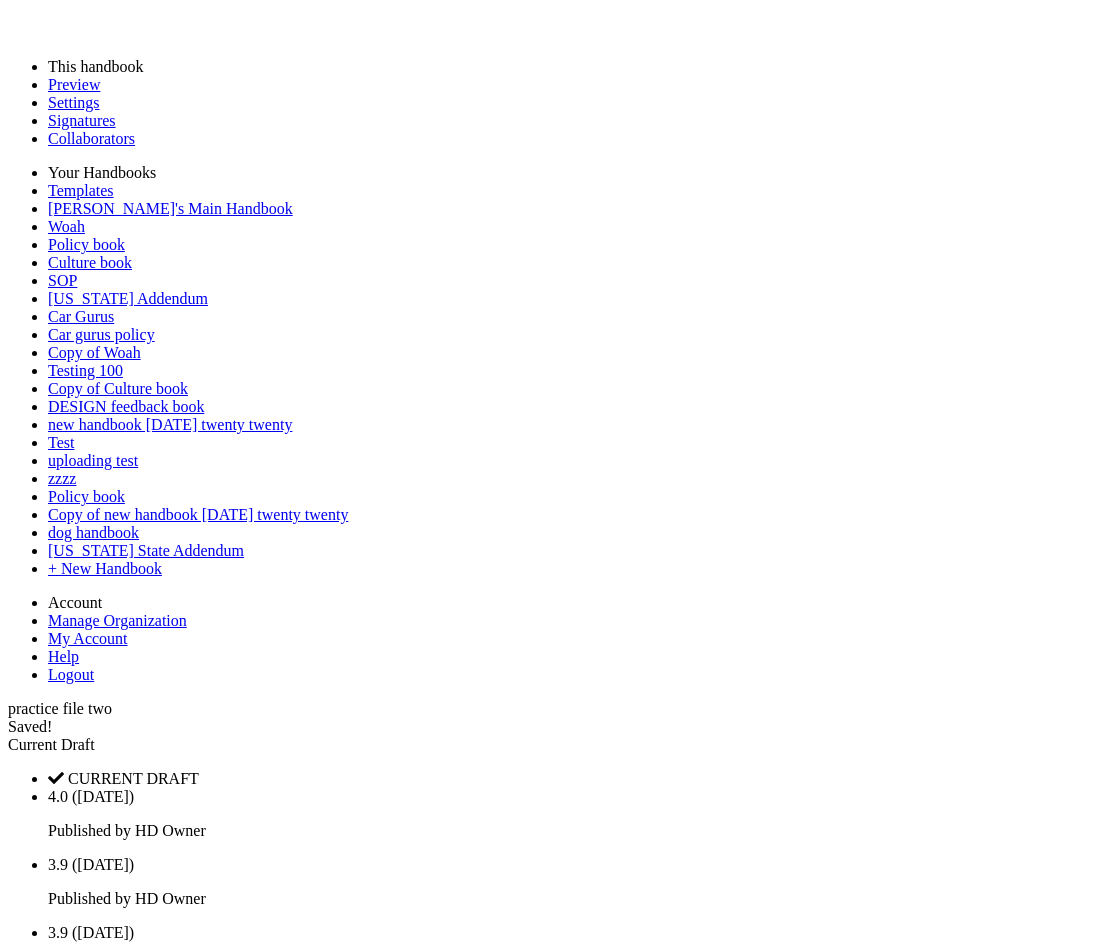 click at bounding box center (558, 181321) 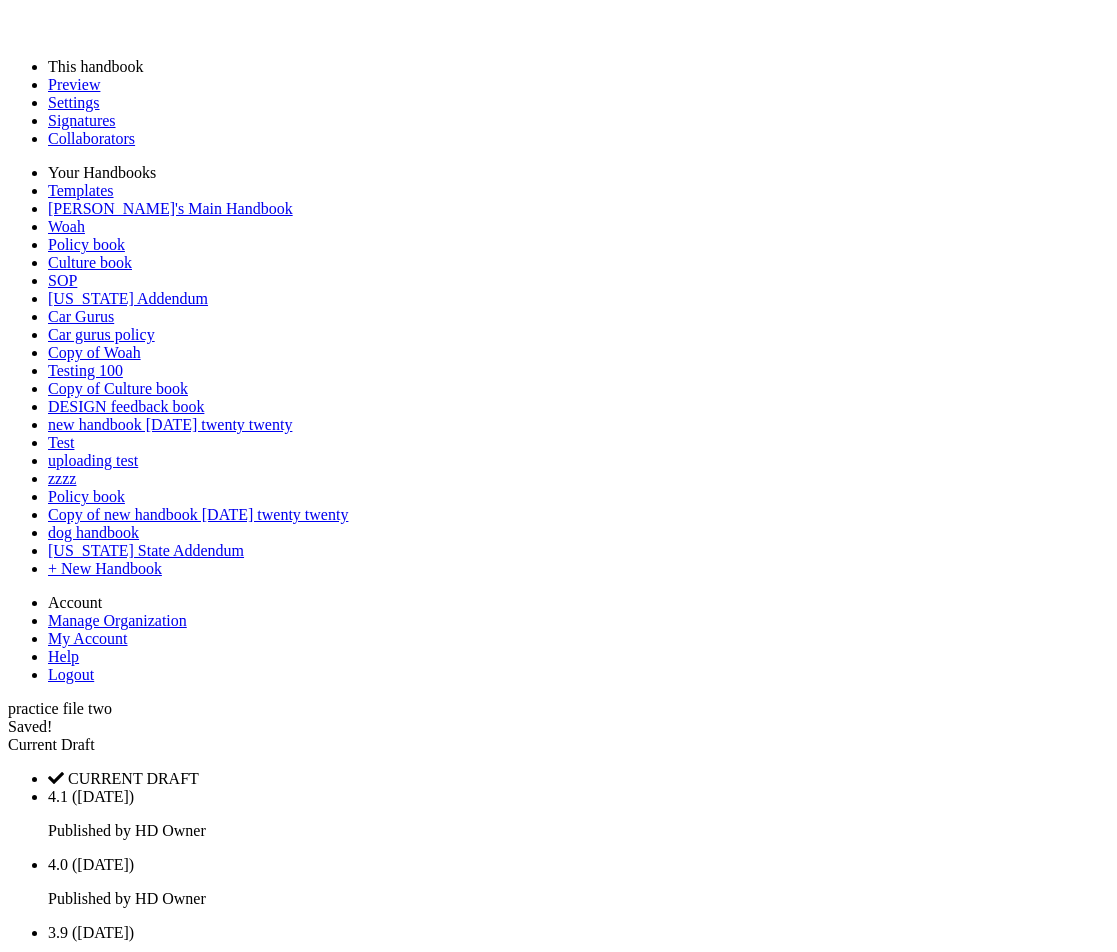 click at bounding box center [558, 181731] 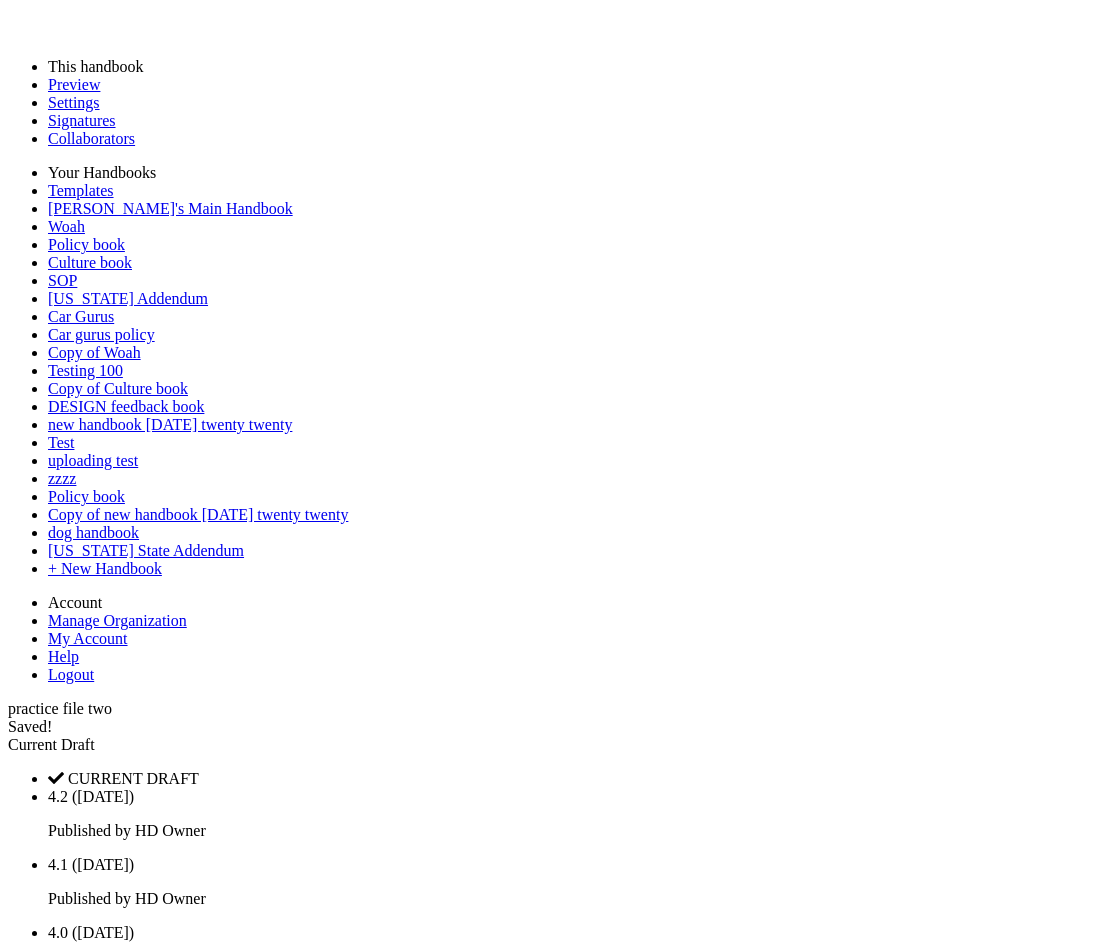 click at bounding box center (558, 181799) 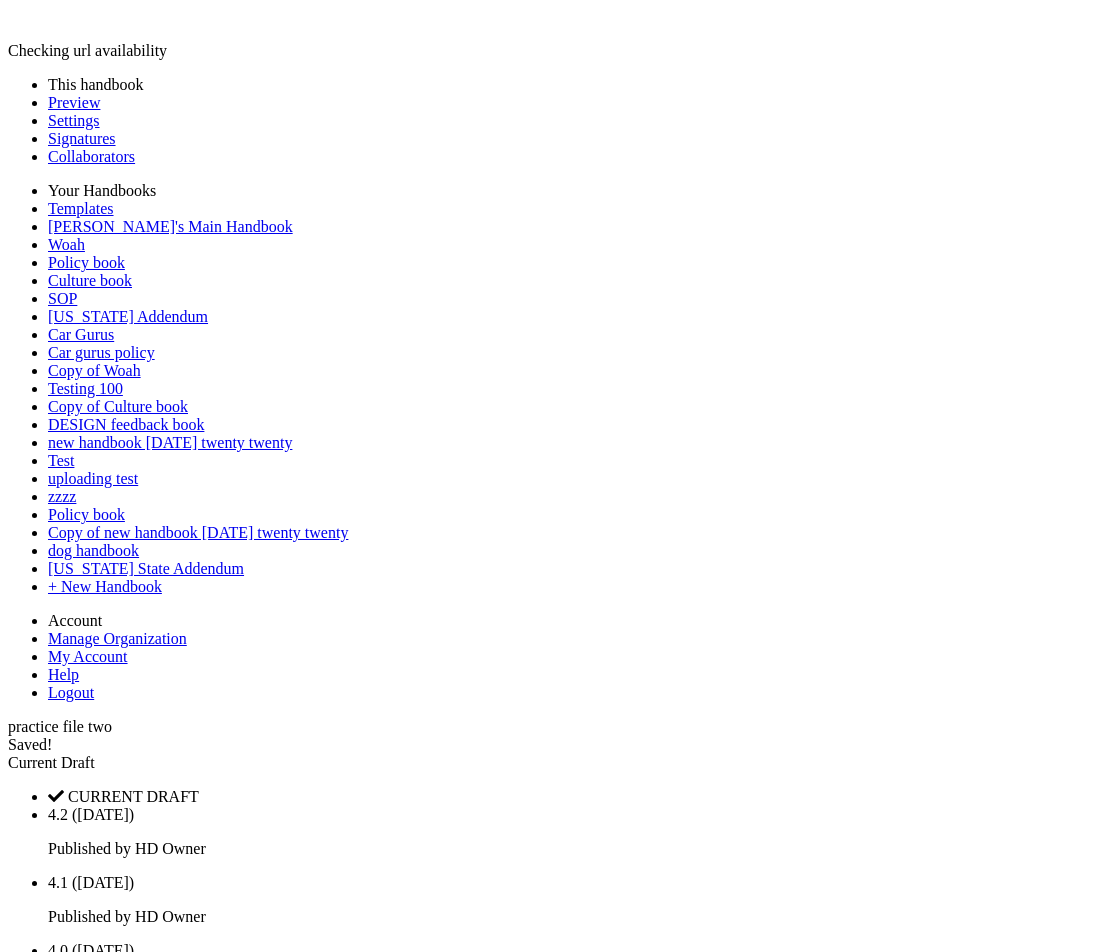 scroll, scrollTop: 0, scrollLeft: 0, axis: both 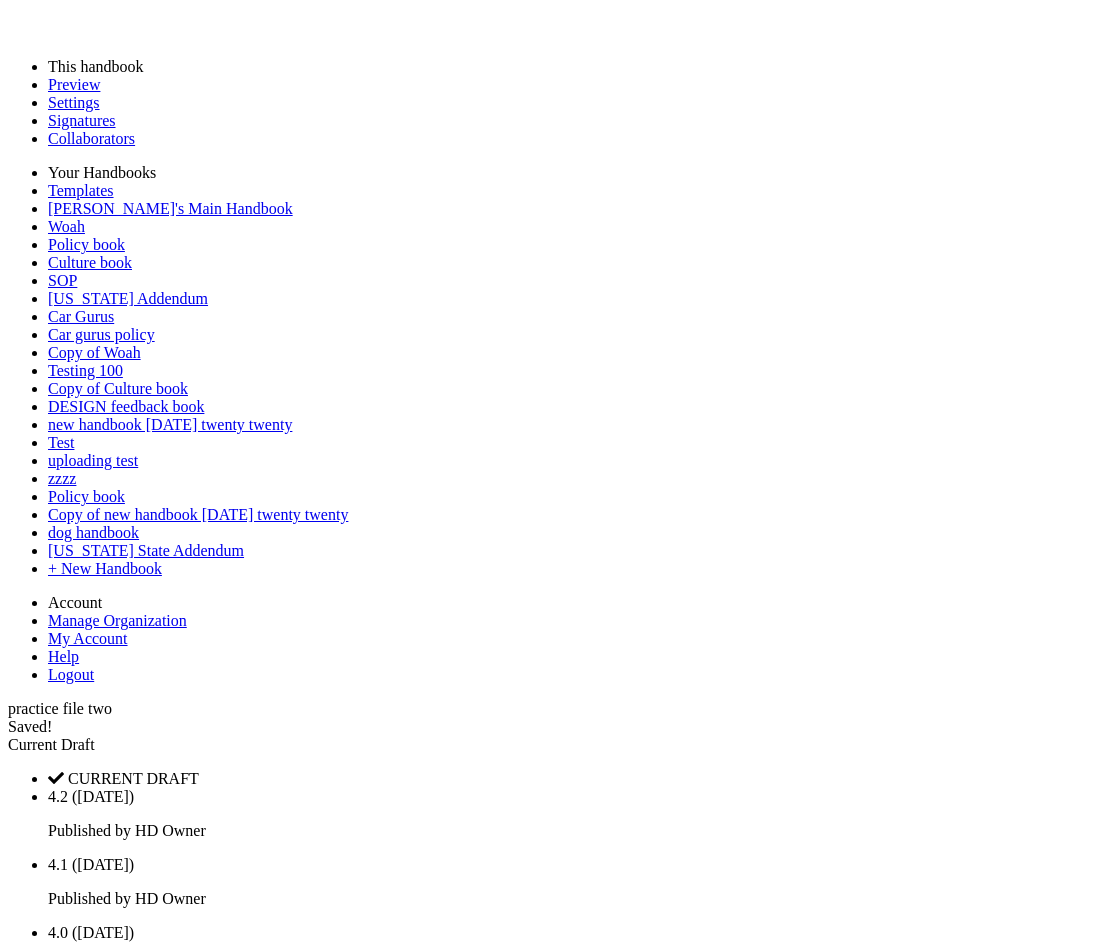 click on "Notify My Collaborators   and   Publish New
Versions  of the affected documents." at bounding box center (558, 6868) 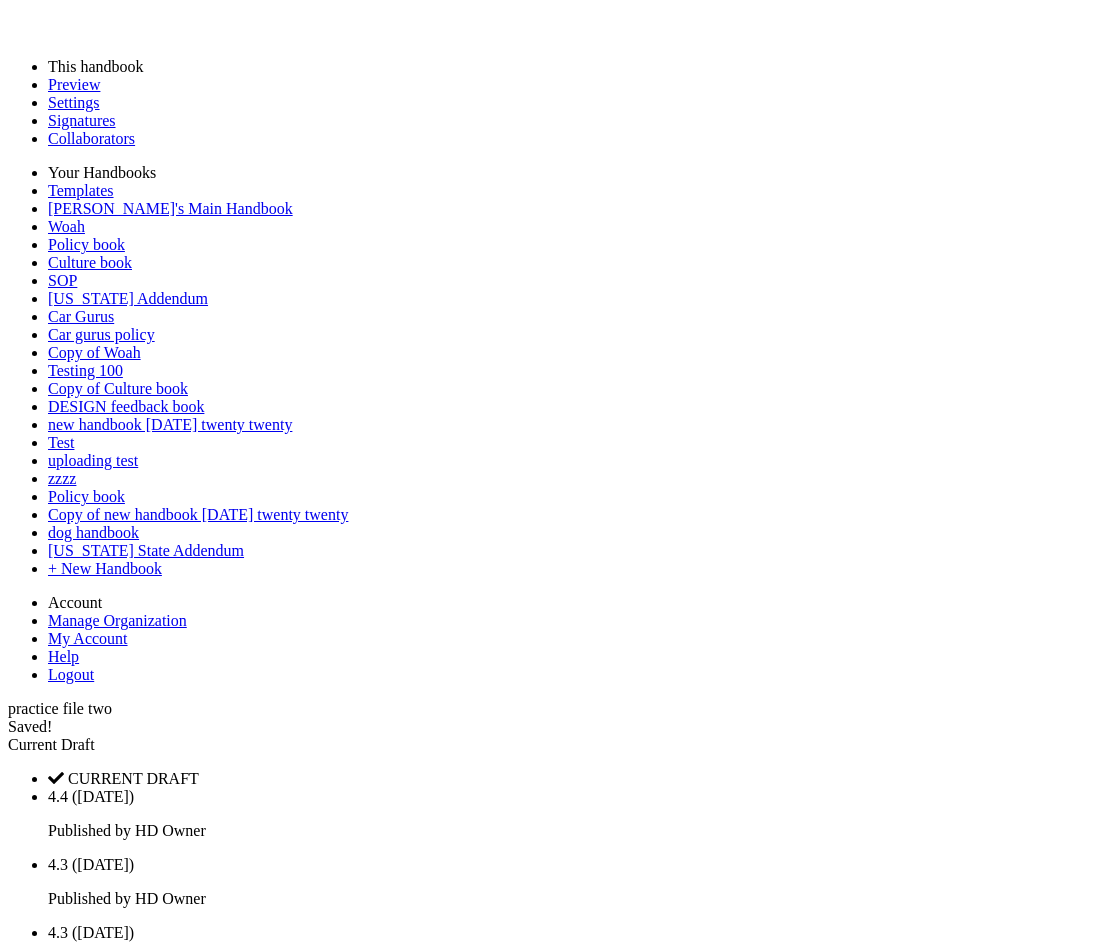 click at bounding box center [558, 181593] 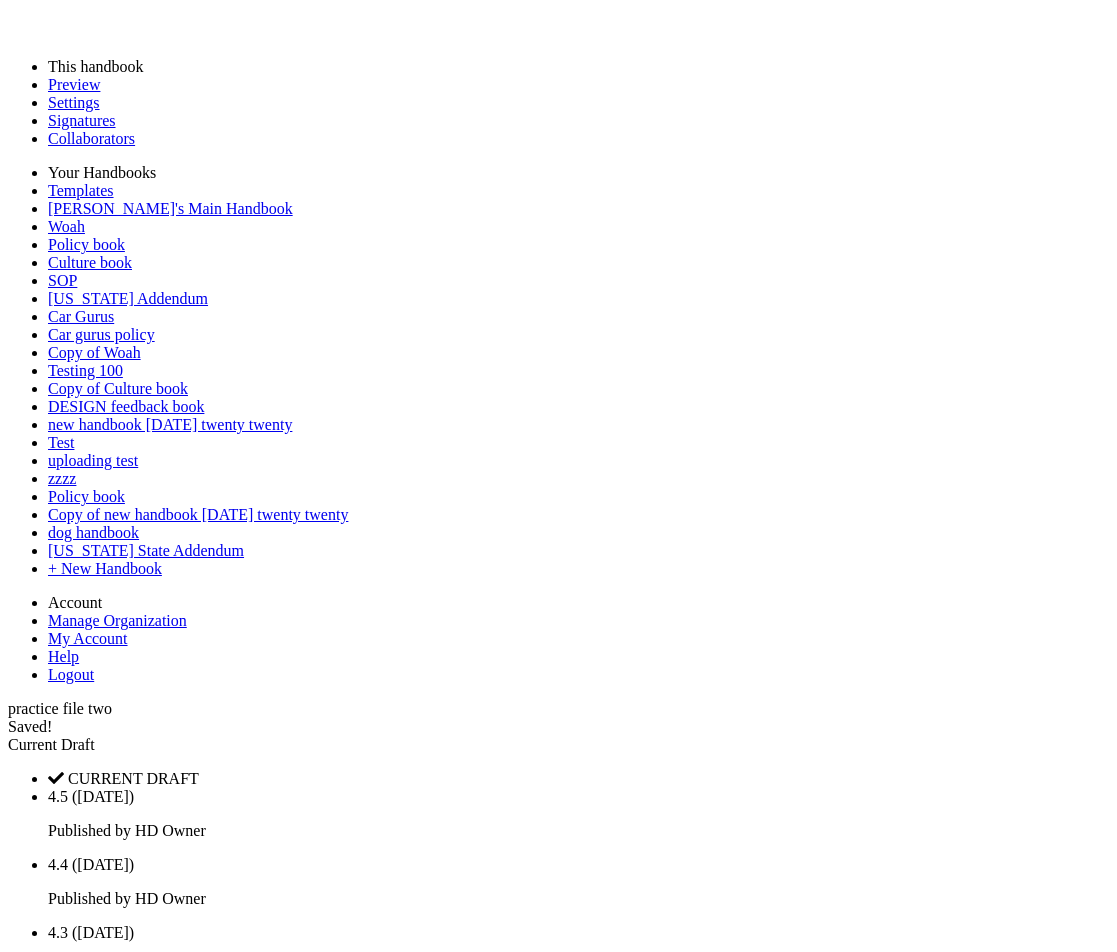 click at bounding box center (558, 182003) 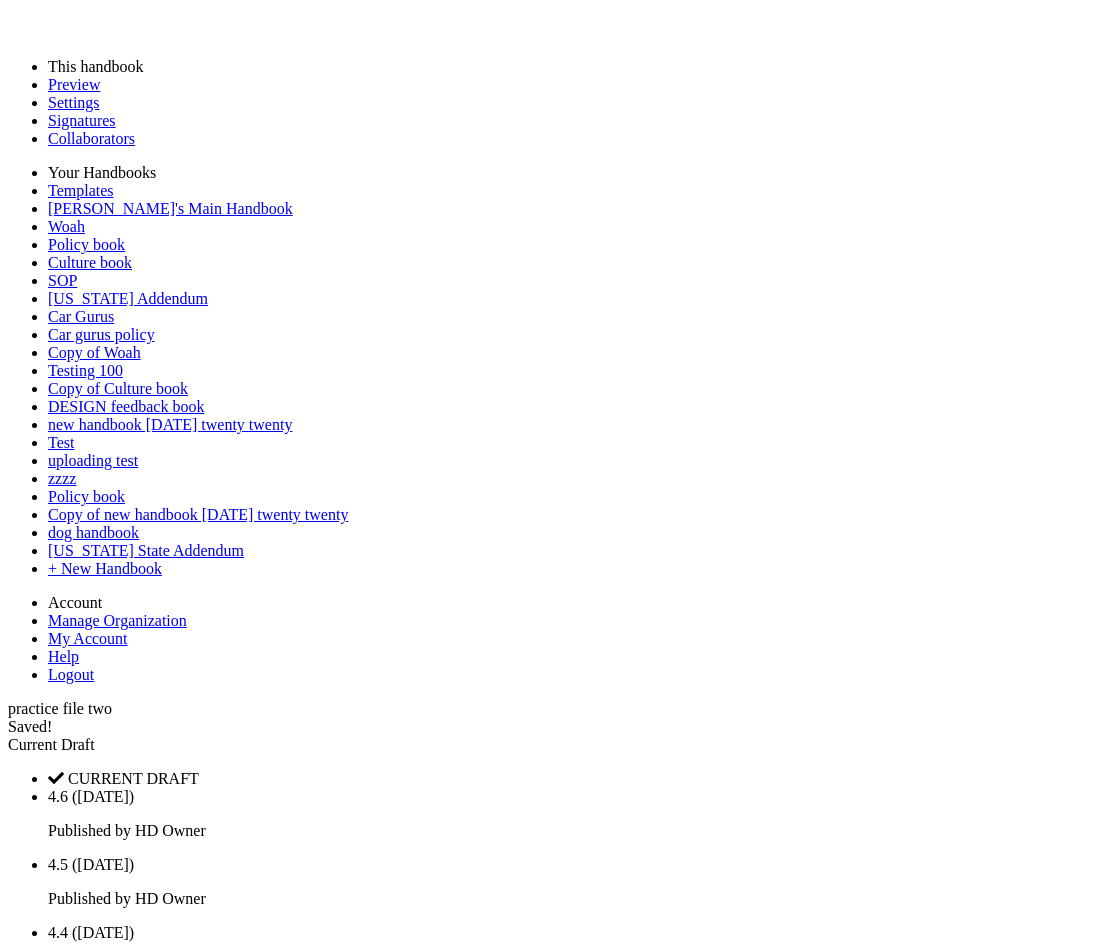 click at bounding box center [558, 182071] 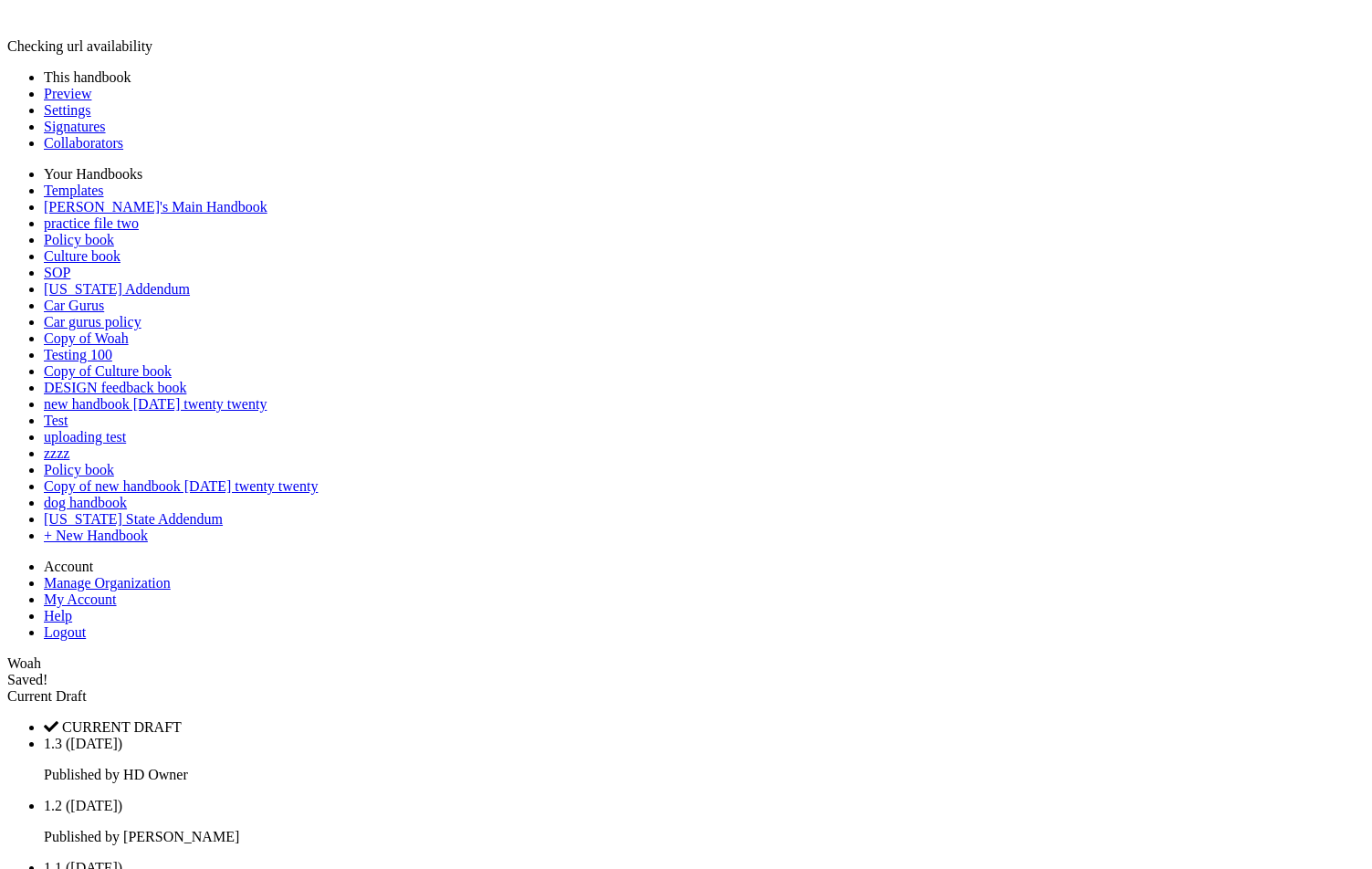 scroll, scrollTop: 0, scrollLeft: 0, axis: both 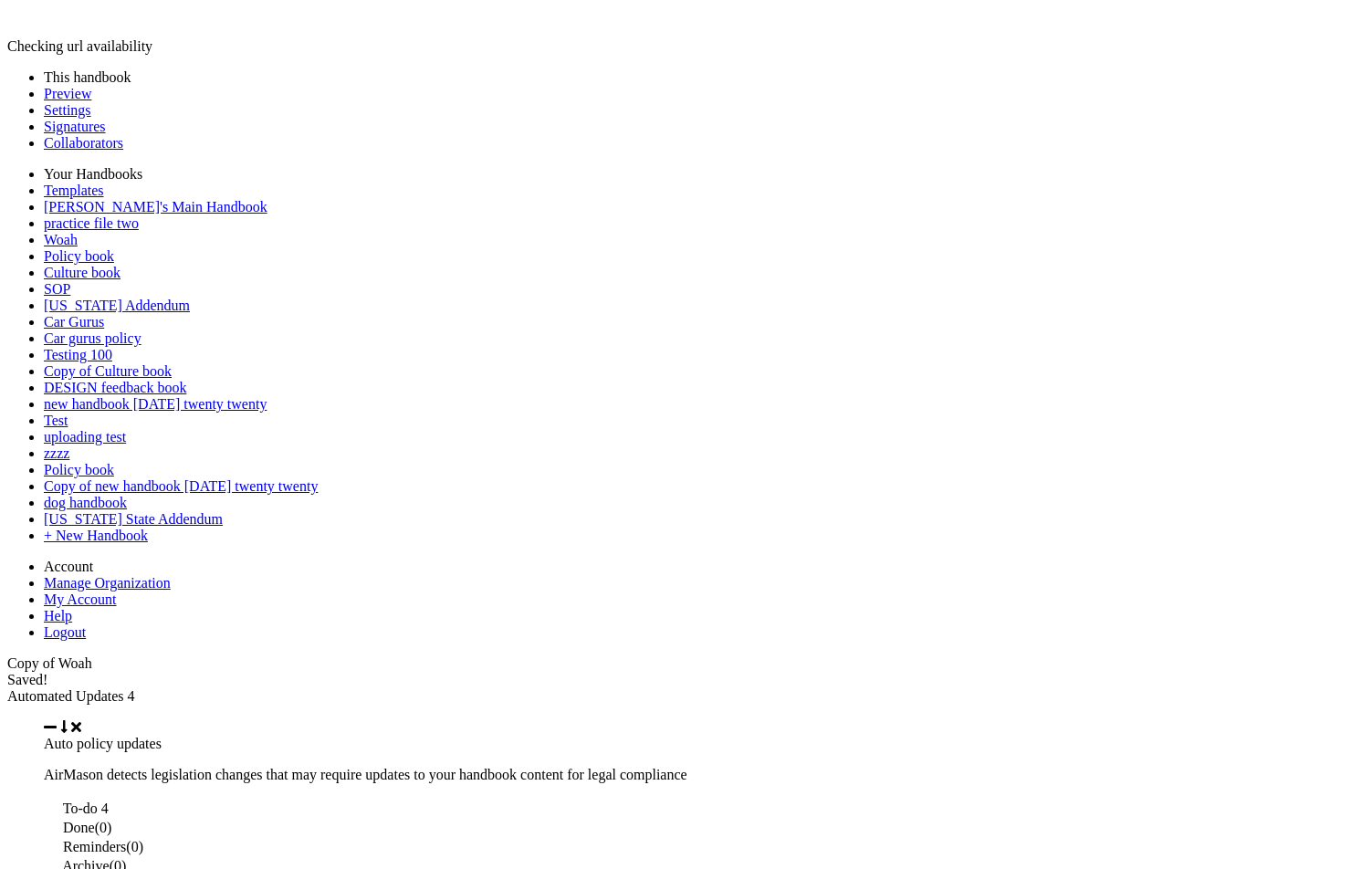 click at bounding box center (704, 505480) 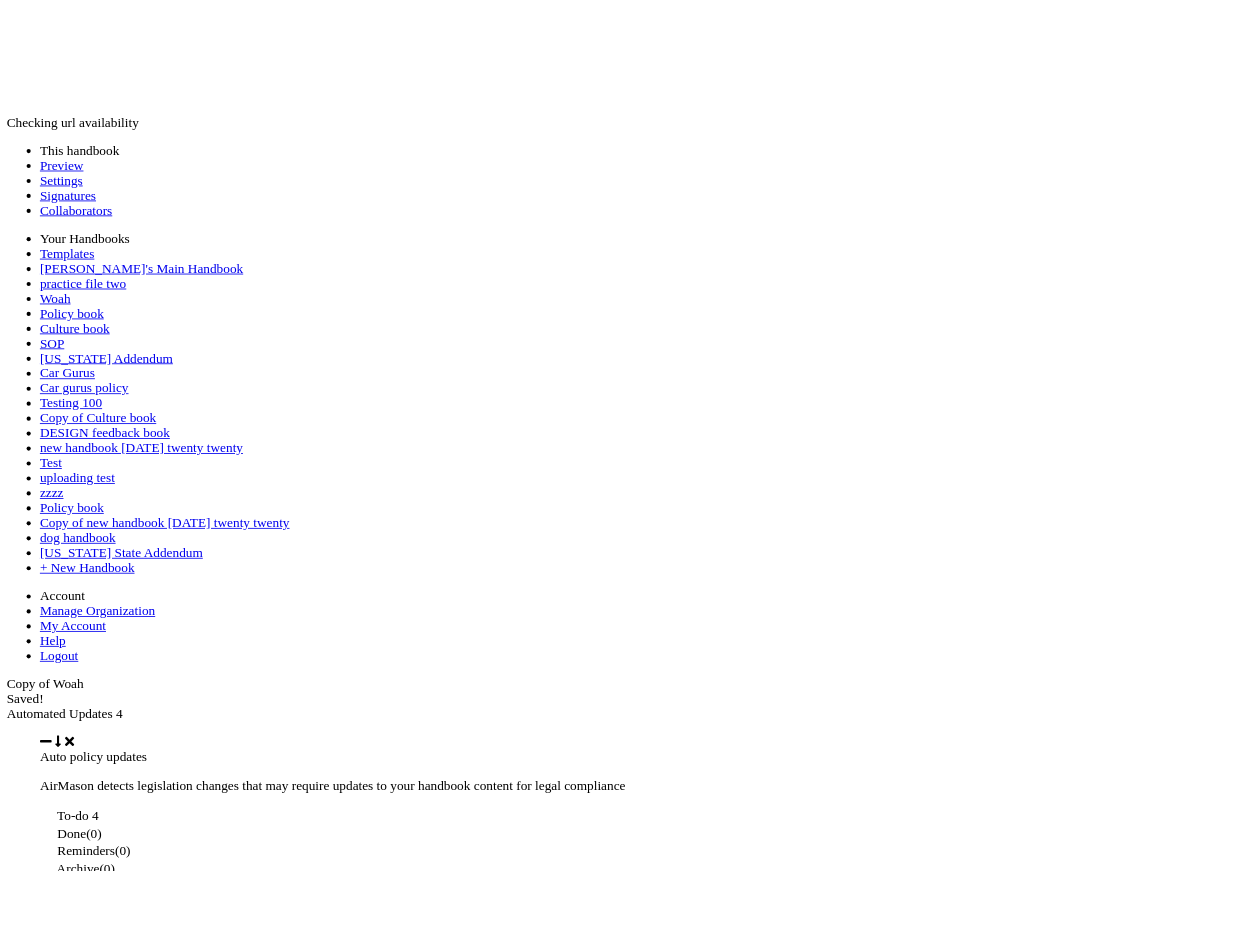 scroll, scrollTop: 0, scrollLeft: 0, axis: both 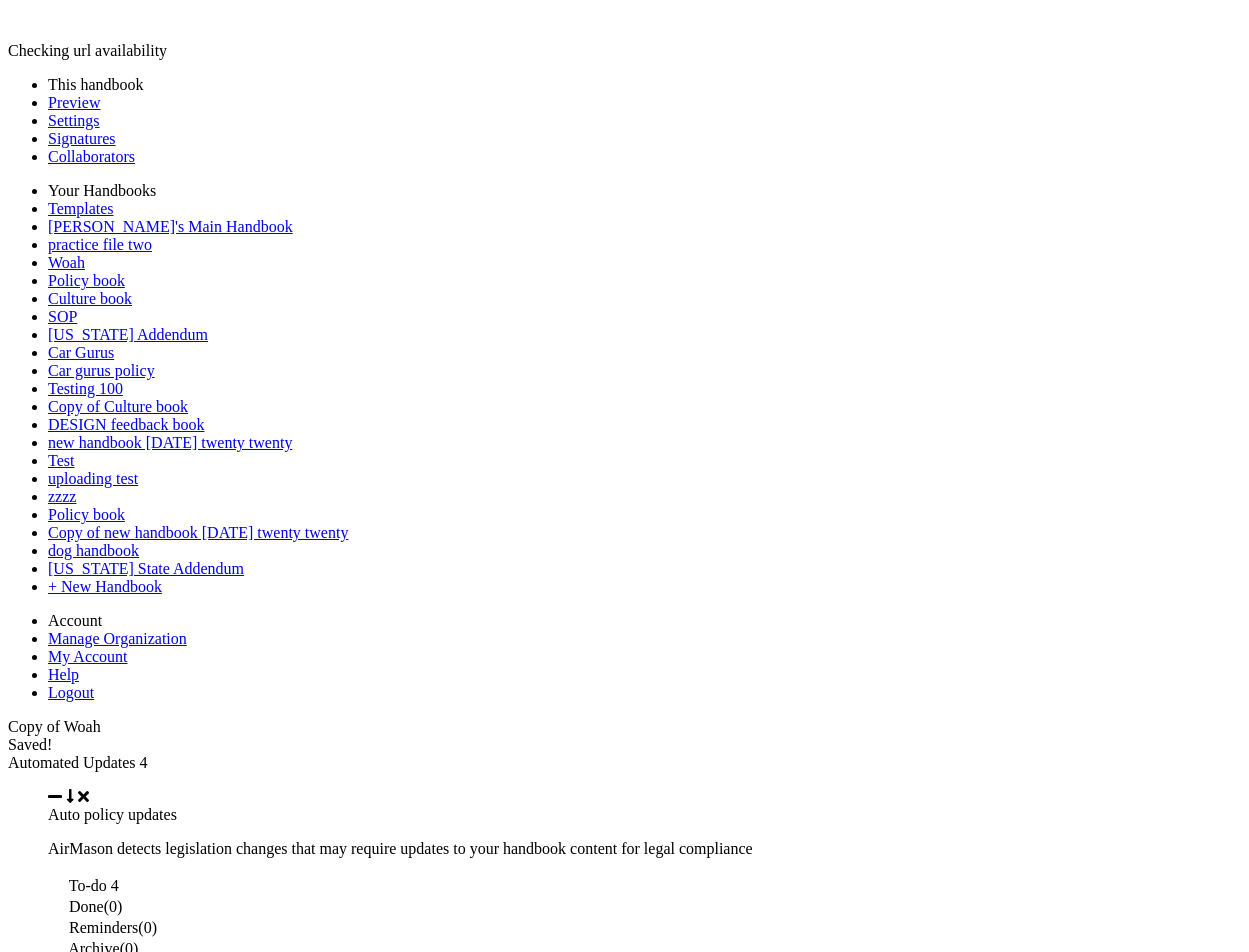 click on "Publish" at bounding box center [32, 6784] 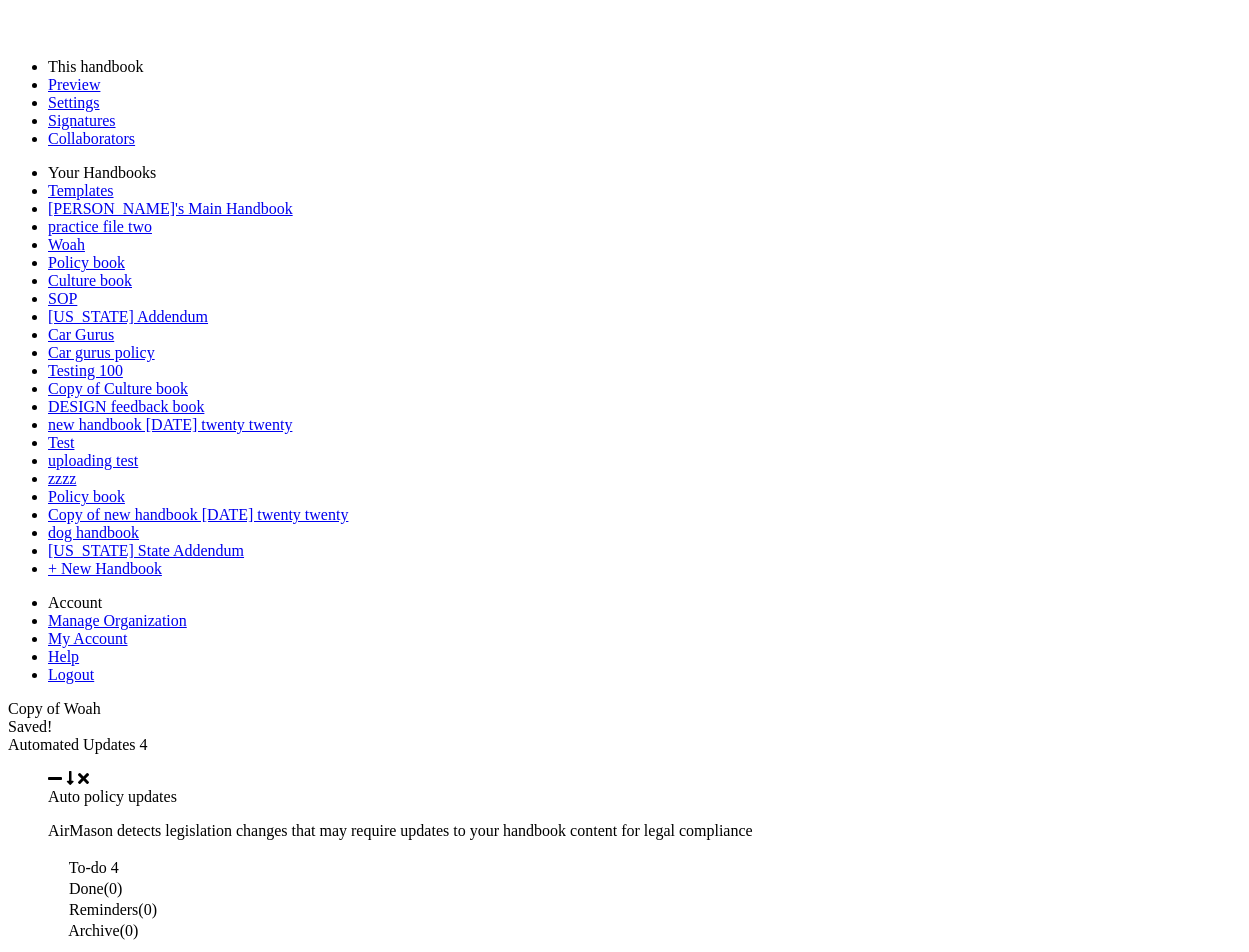 scroll, scrollTop: 0, scrollLeft: 0, axis: both 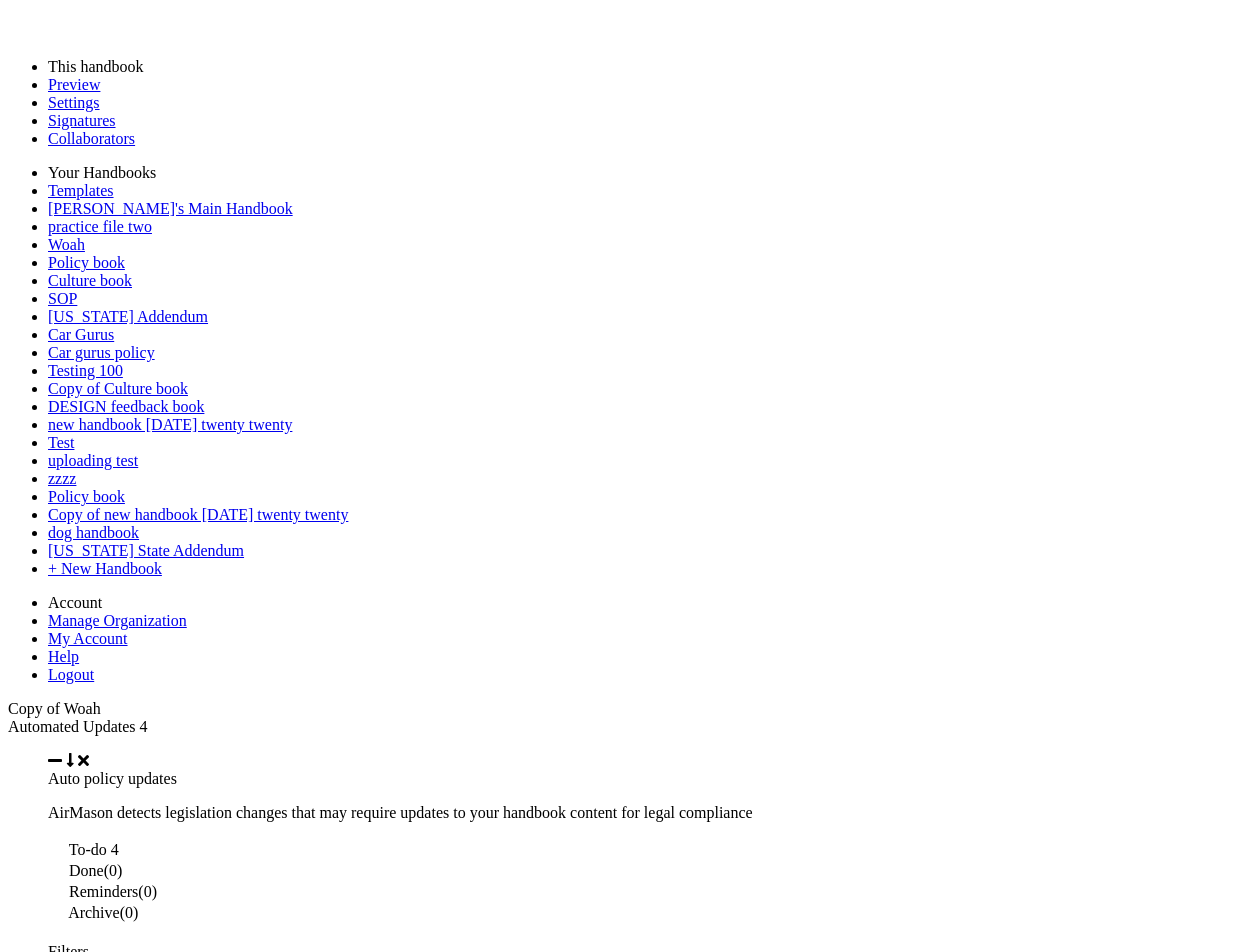 click on "Confirm & Notify" at bounding box center [112, 554038] 